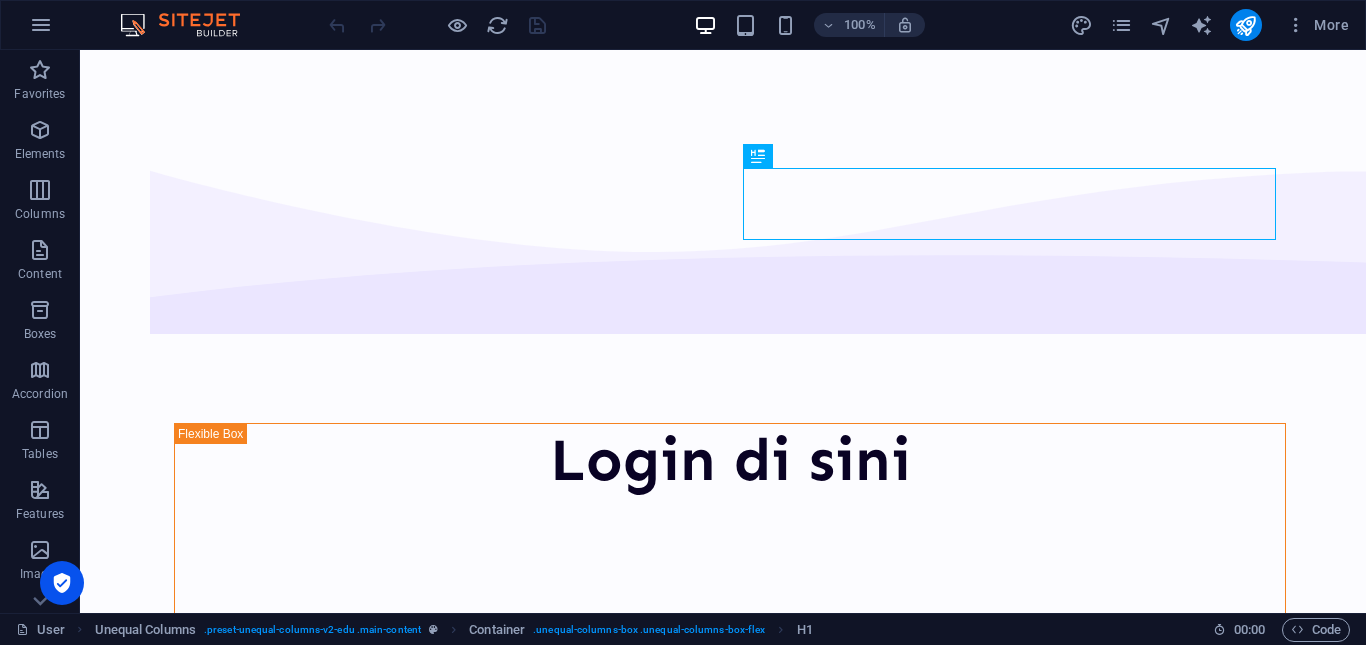 scroll, scrollTop: 0, scrollLeft: 0, axis: both 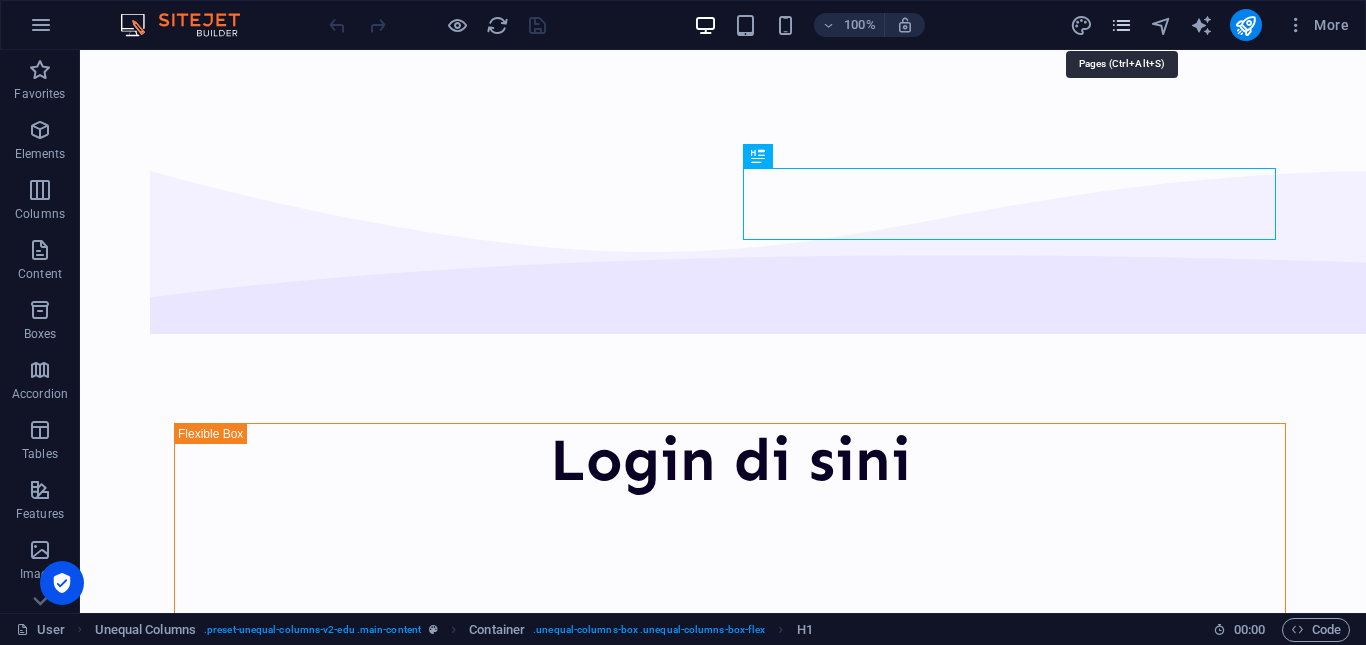 click at bounding box center [1121, 25] 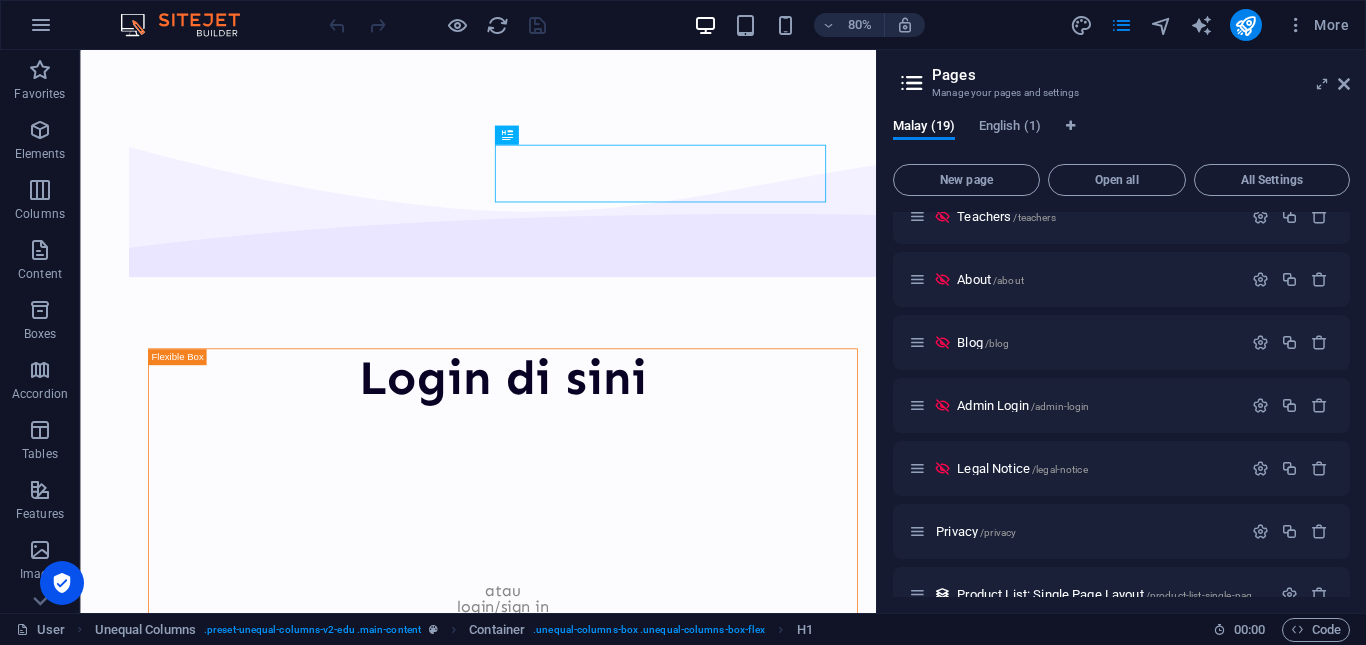 scroll, scrollTop: 12, scrollLeft: 0, axis: vertical 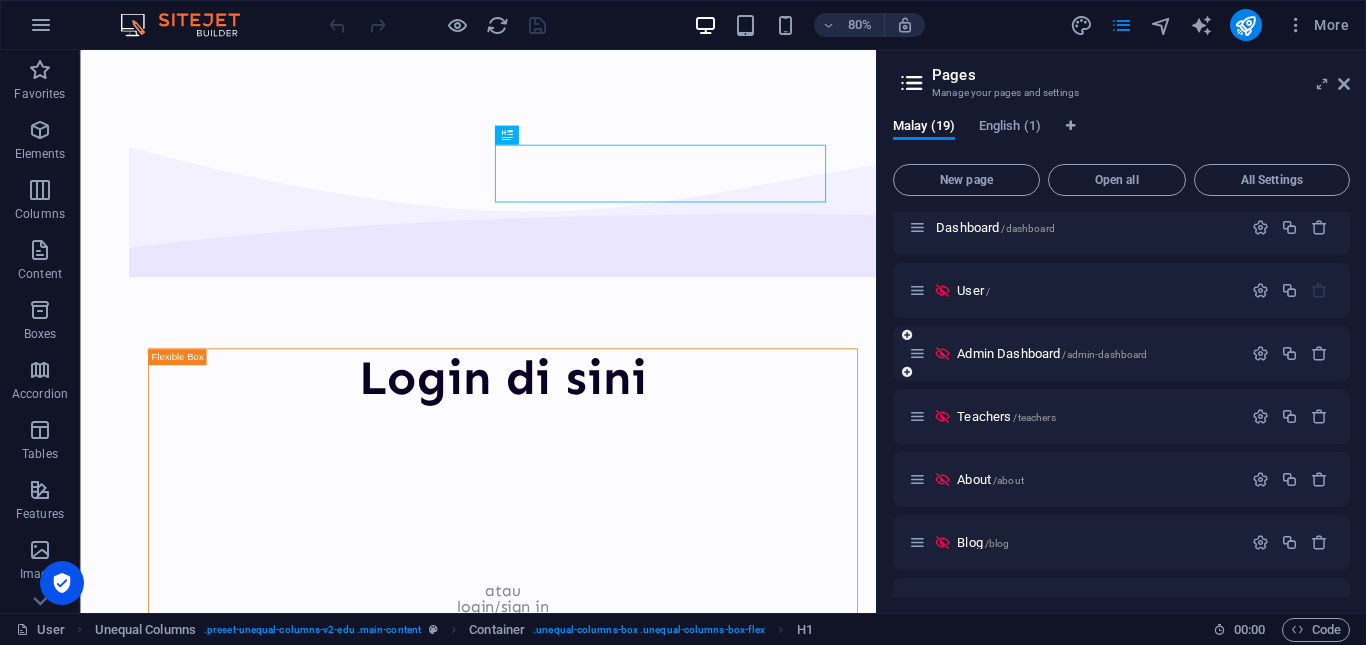 click on "Admin Dashboard /admin-dashboard" at bounding box center [1075, 353] 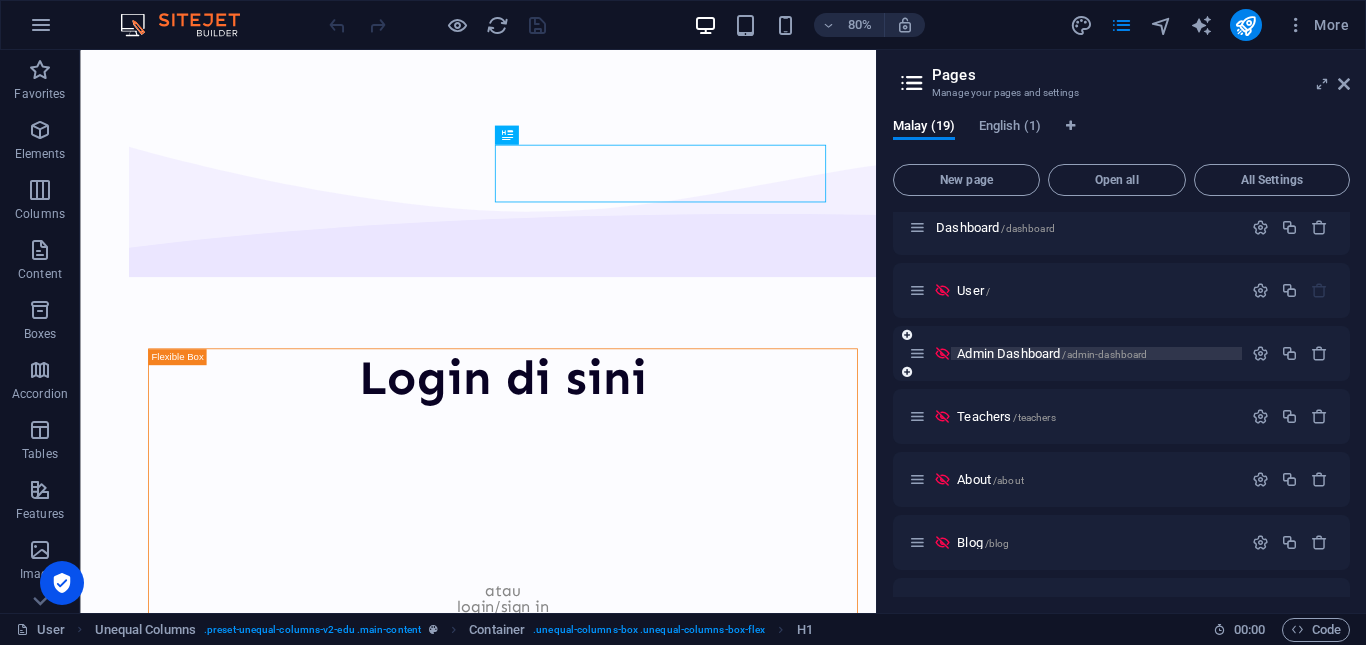 click on "Admin Dashboard /admin-dashboard" at bounding box center (1052, 353) 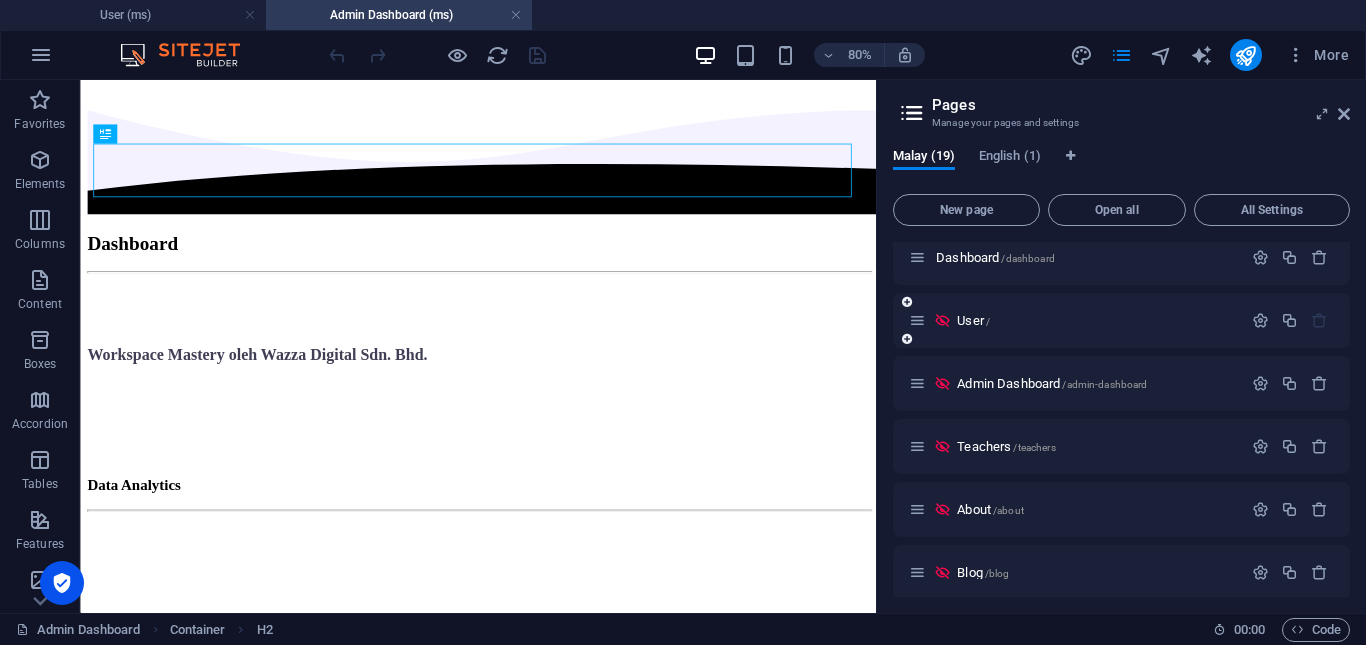 scroll, scrollTop: 0, scrollLeft: 0, axis: both 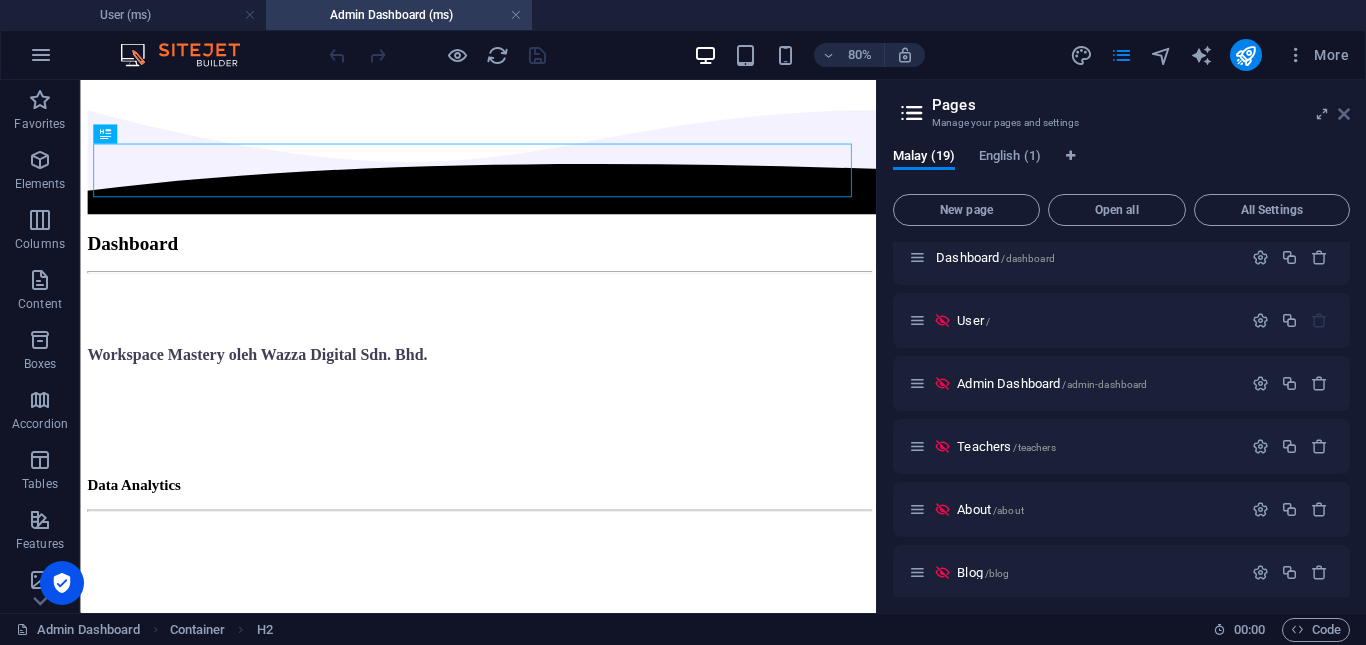 click at bounding box center (1344, 114) 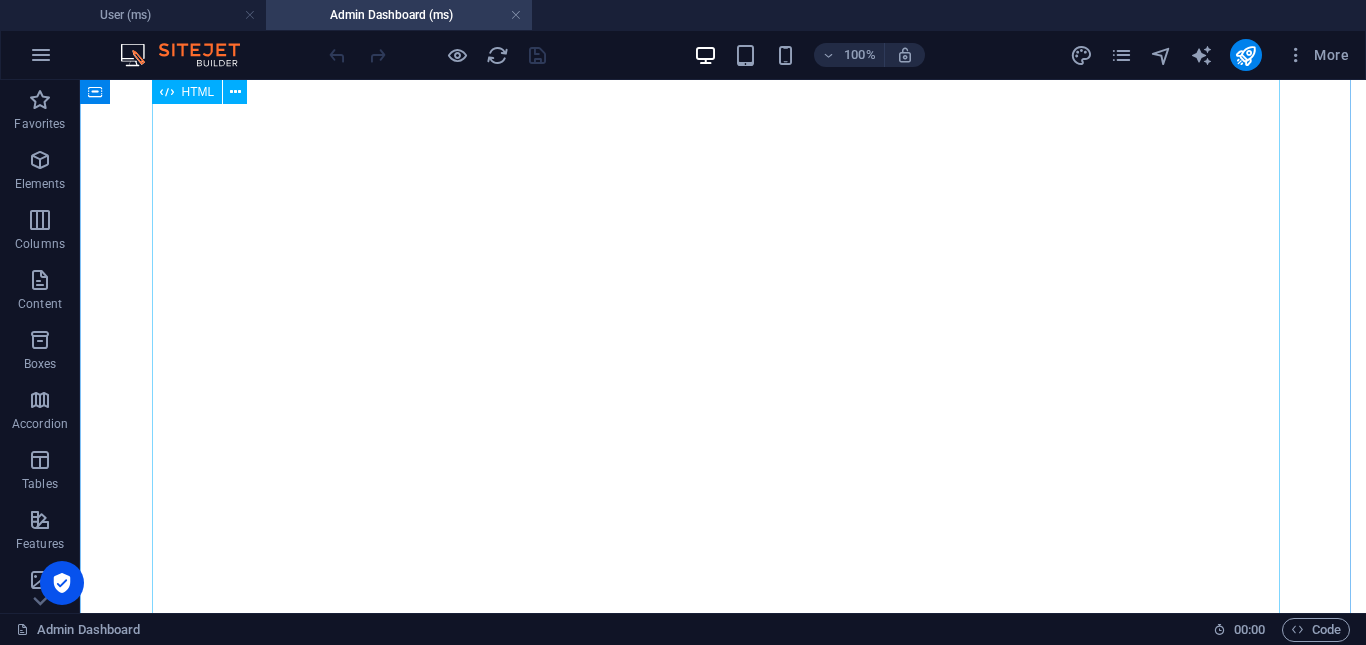 scroll, scrollTop: 1700, scrollLeft: 0, axis: vertical 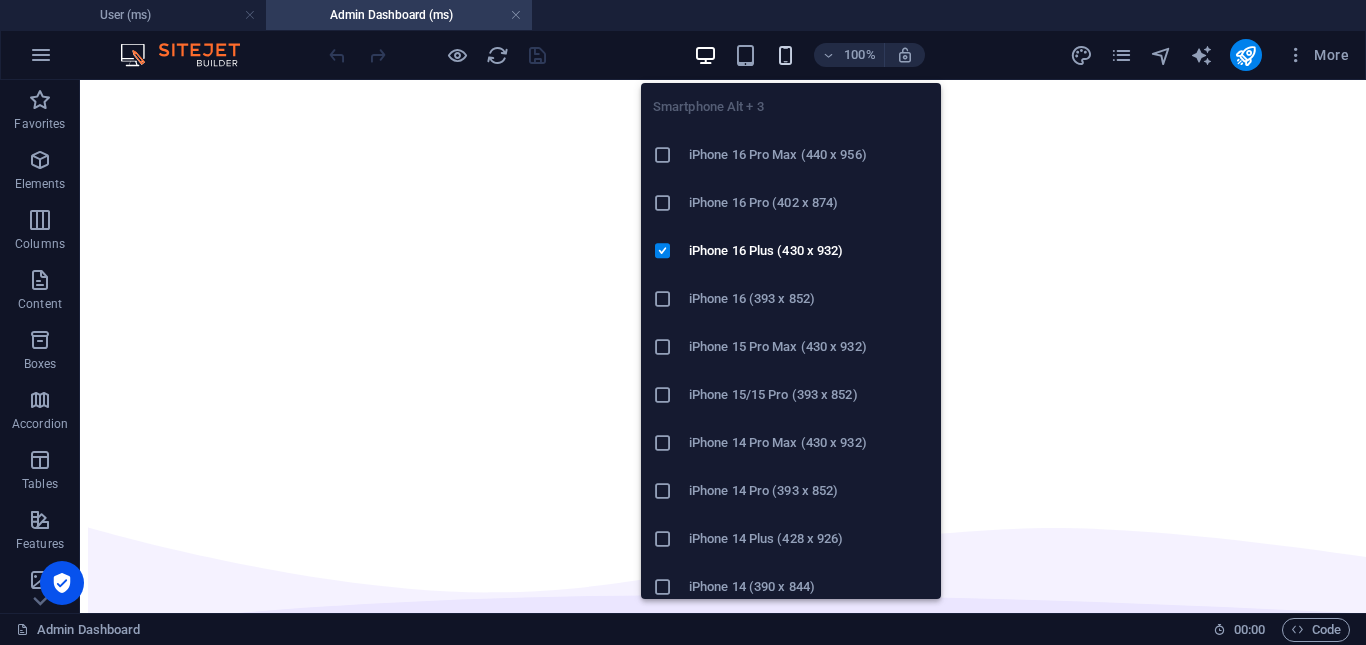 click at bounding box center (785, 55) 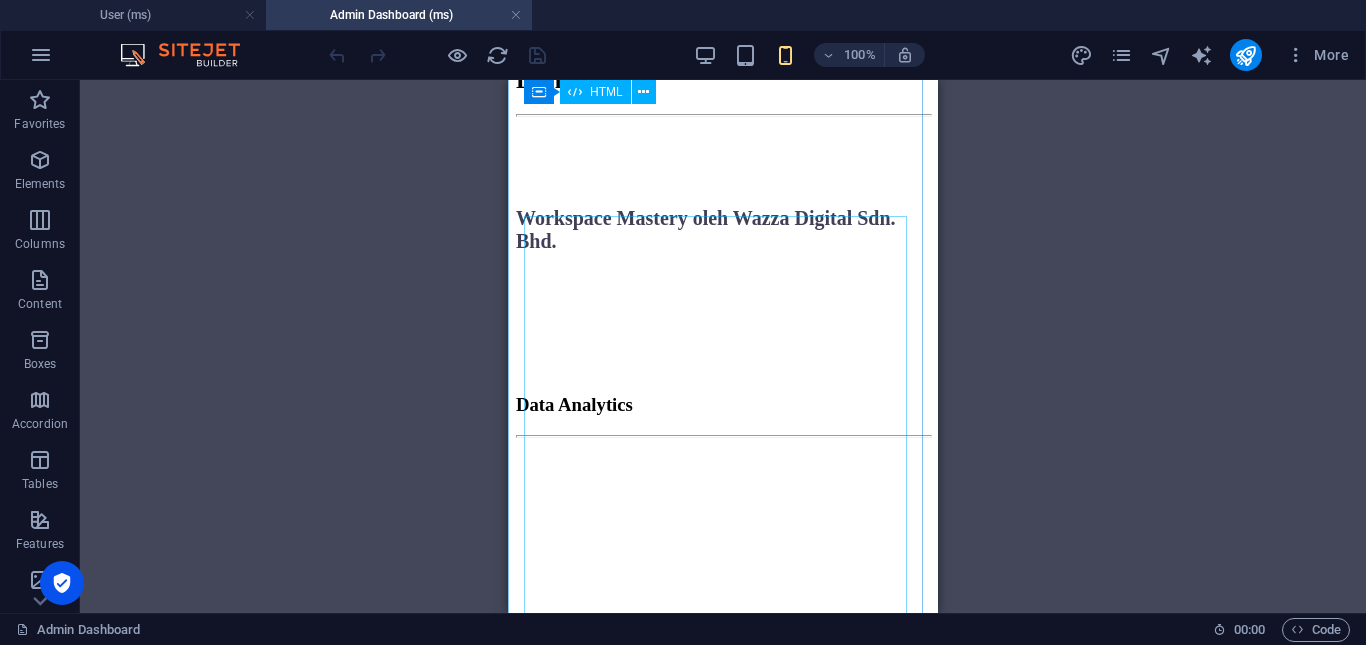 scroll, scrollTop: 198, scrollLeft: 0, axis: vertical 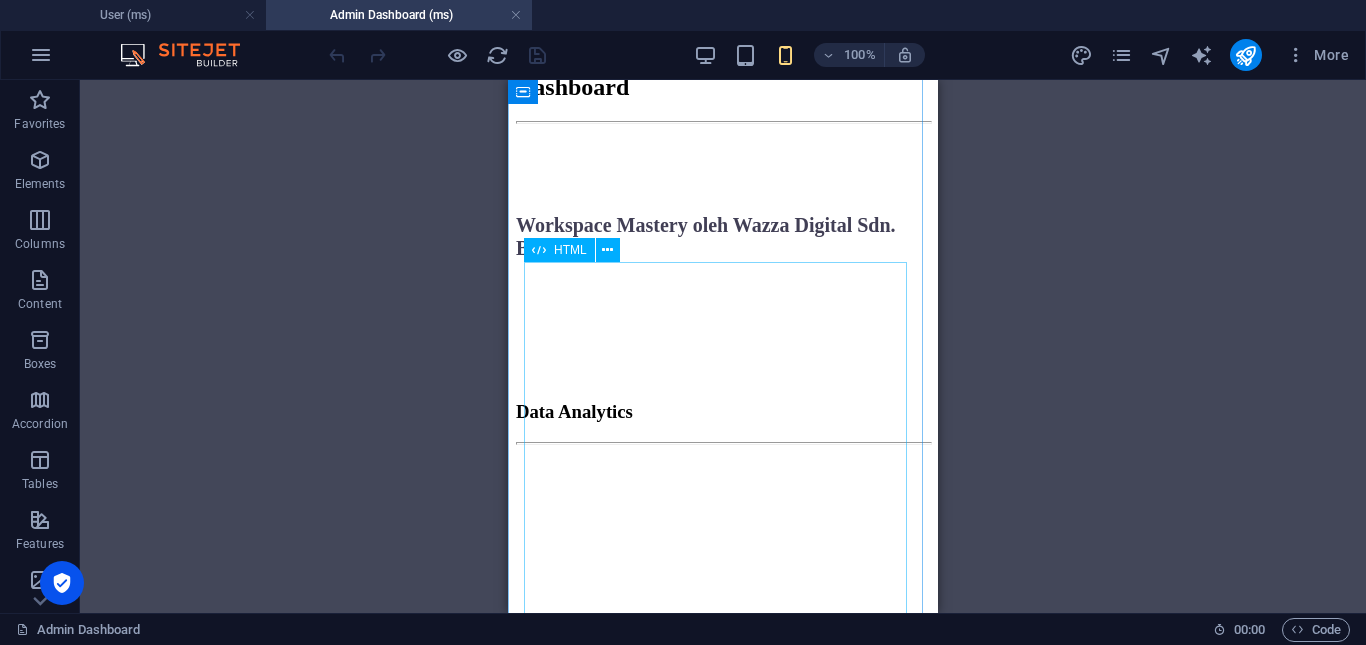 click at bounding box center [723, 1246] 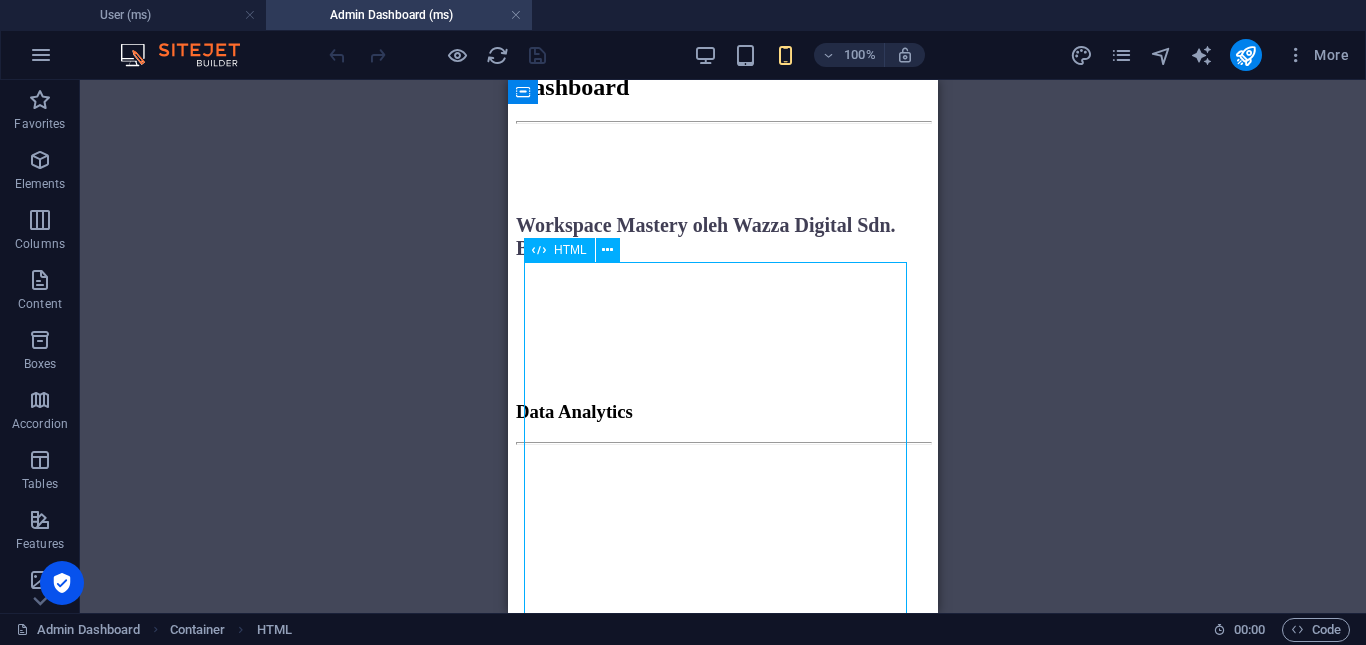 click at bounding box center [723, 1246] 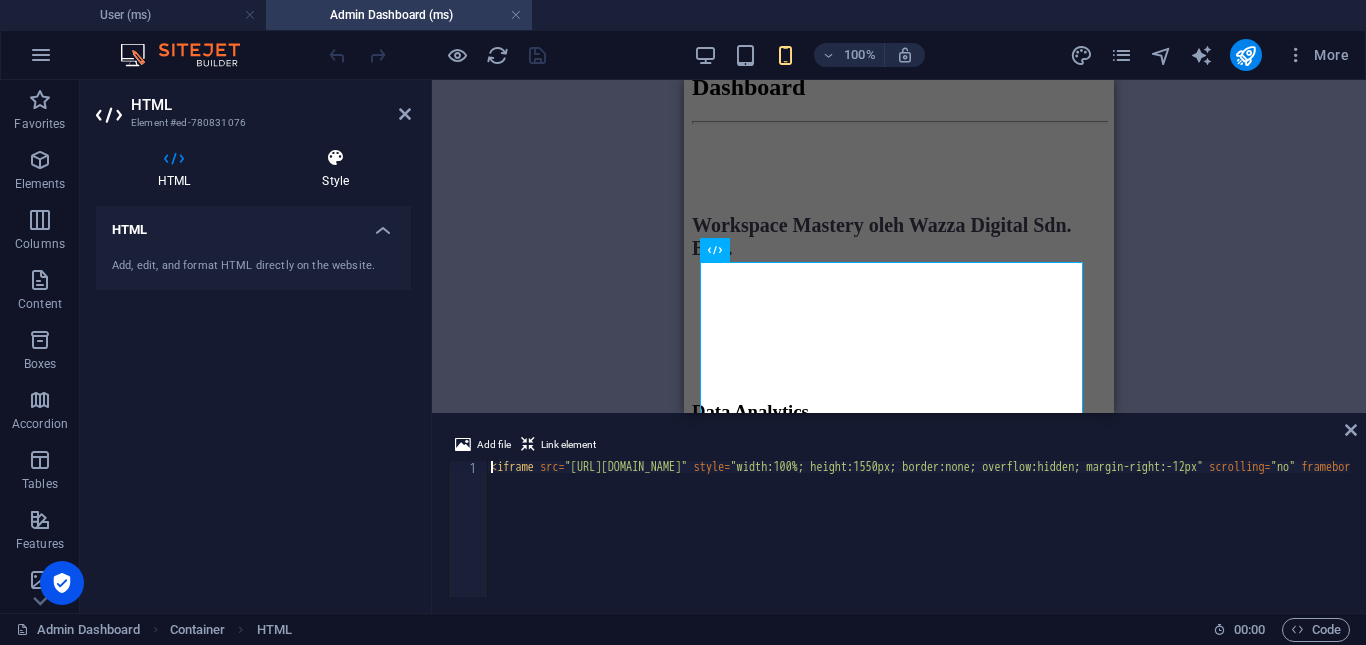click on "Style" at bounding box center (335, 169) 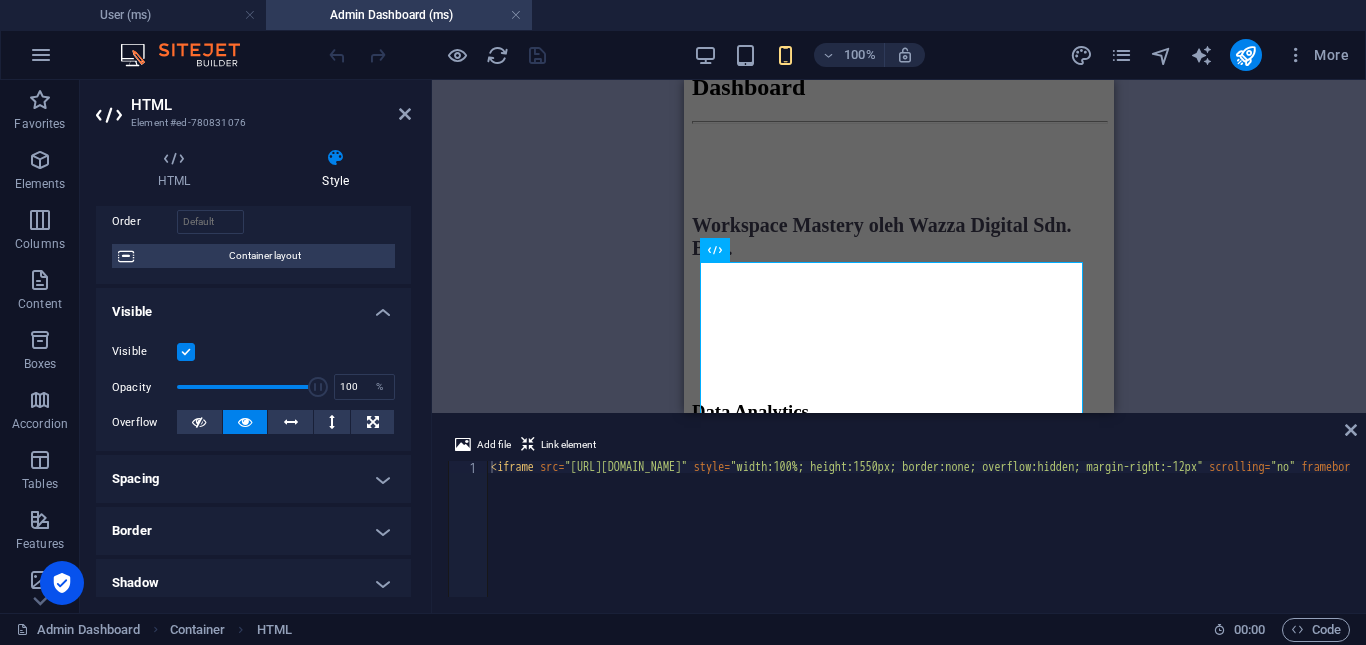 scroll, scrollTop: 0, scrollLeft: 0, axis: both 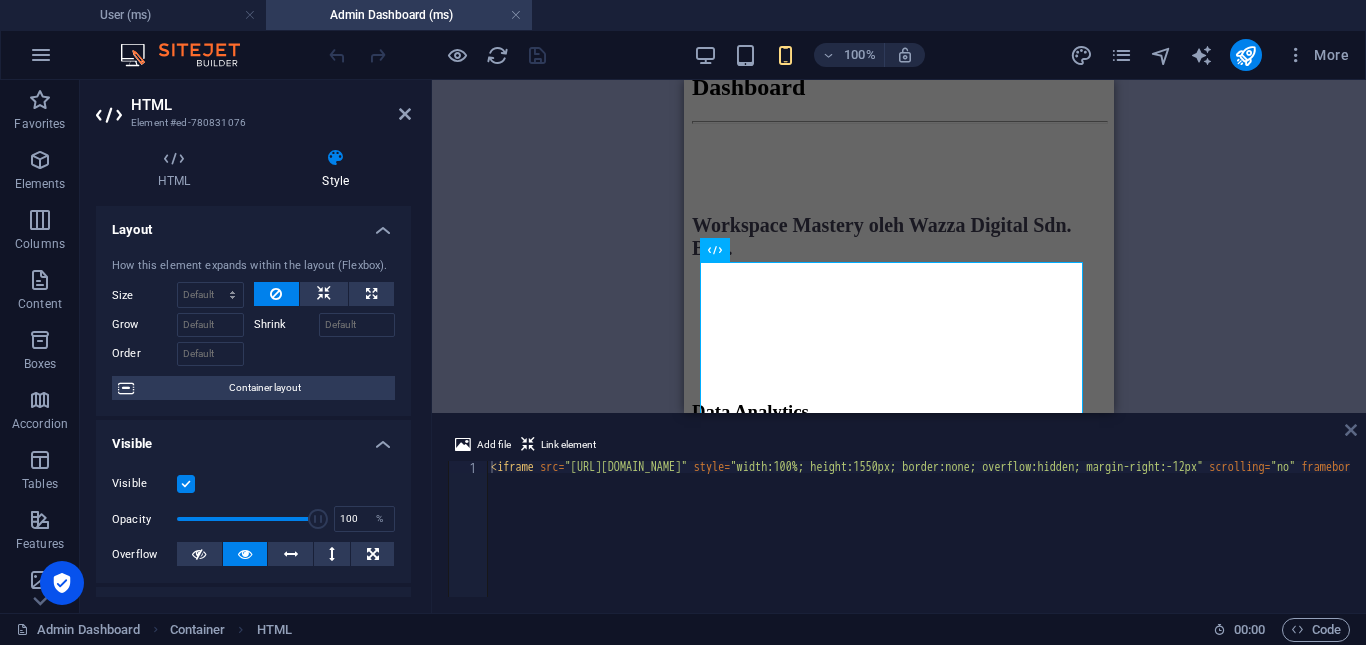 click at bounding box center [1351, 430] 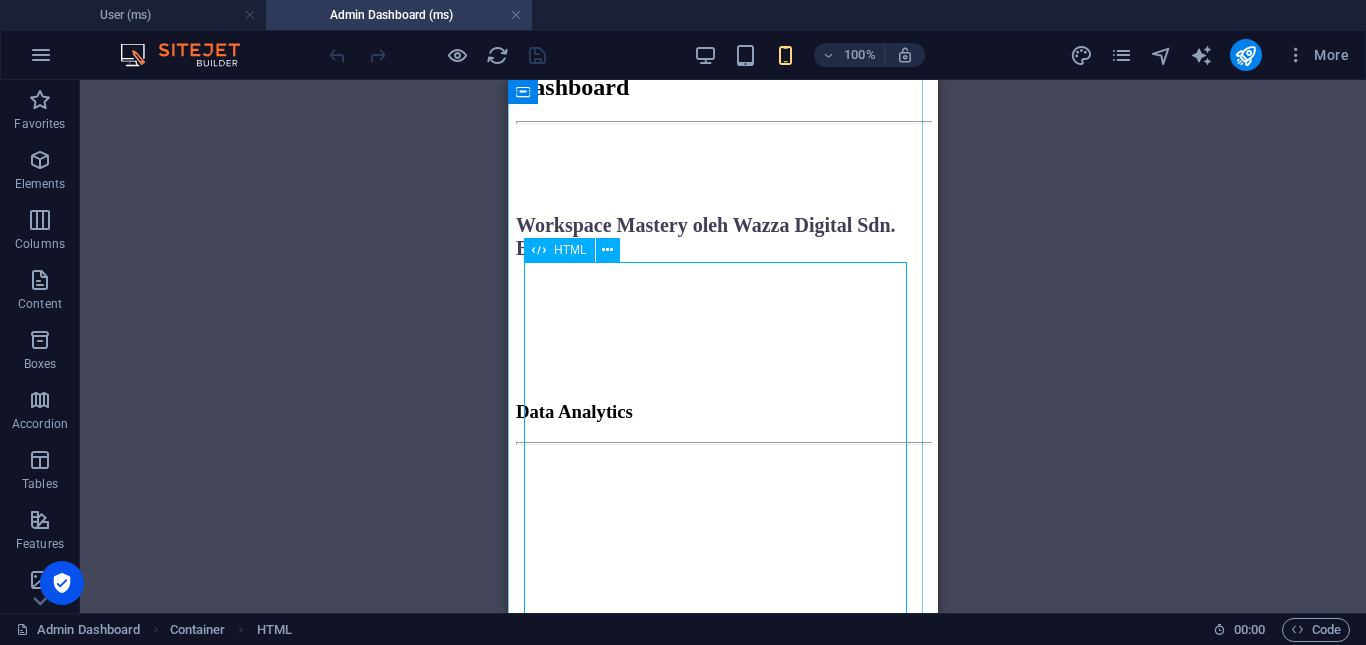 click at bounding box center [723, 1246] 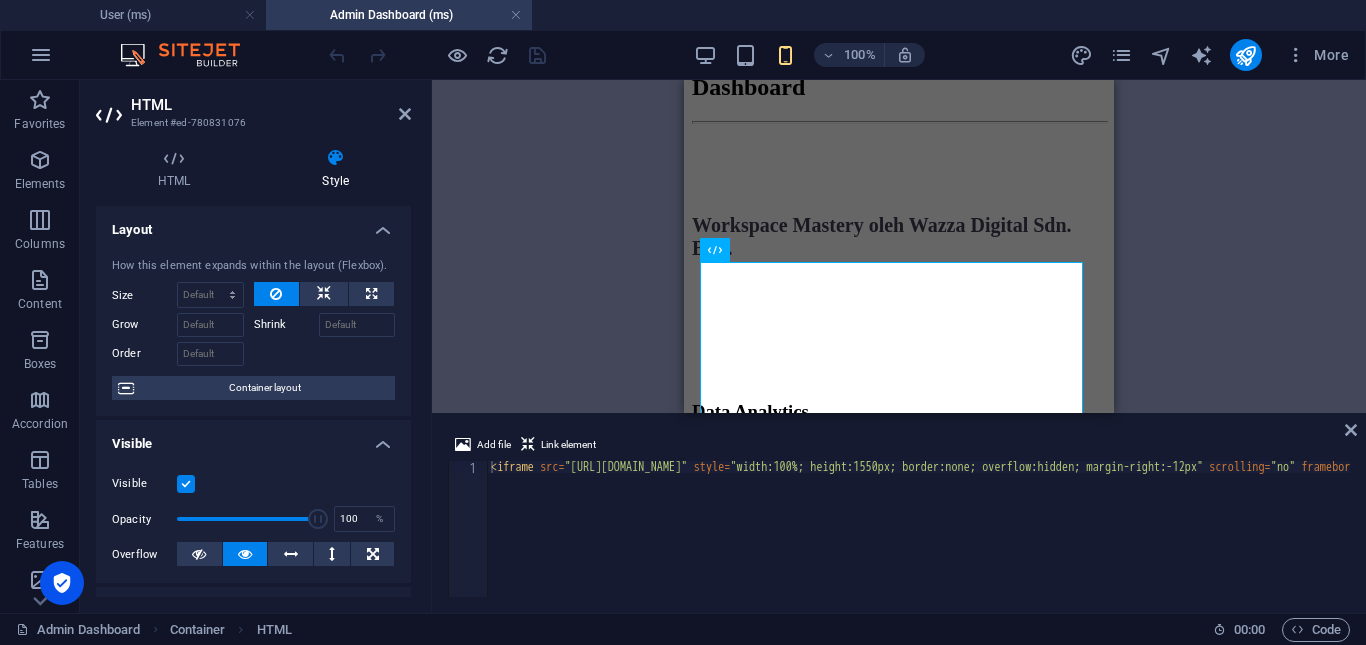 click at bounding box center [186, 484] 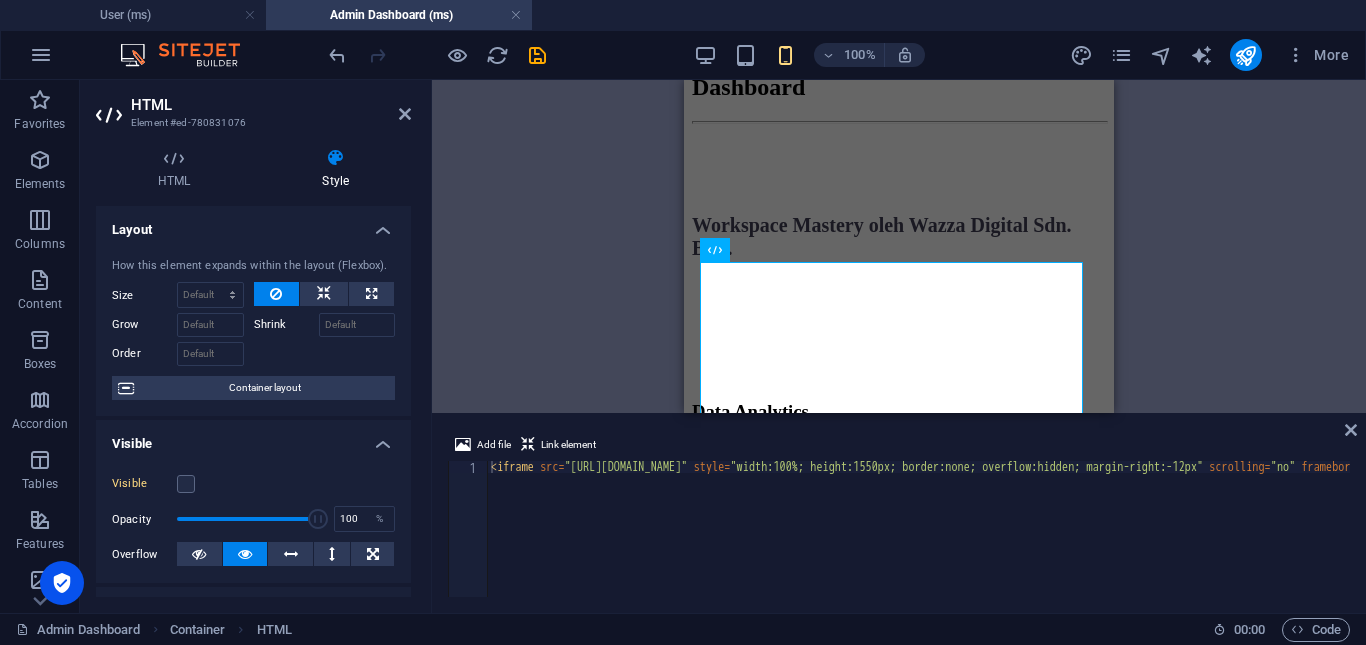 click on "Drag here to replace the existing content. Press “Ctrl” if you want to create a new element.
H2   Container   Spacer   HTML   Spacer" at bounding box center (899, 246) 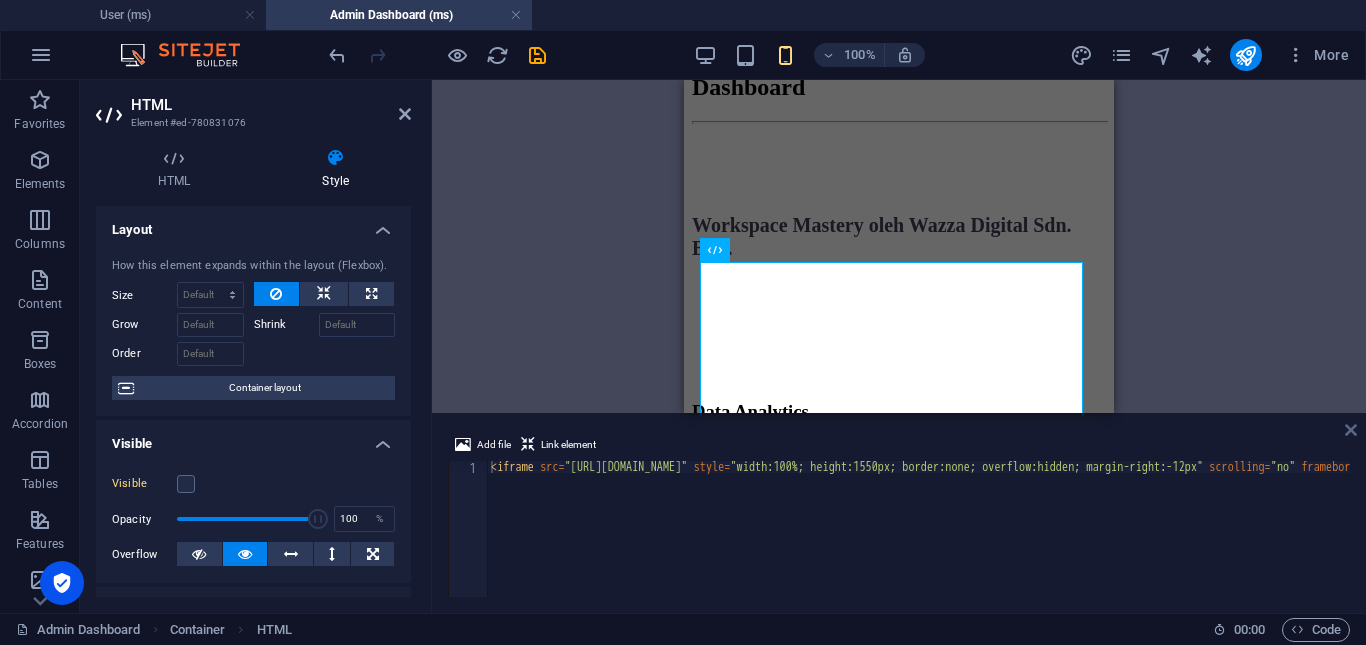 click at bounding box center [1351, 430] 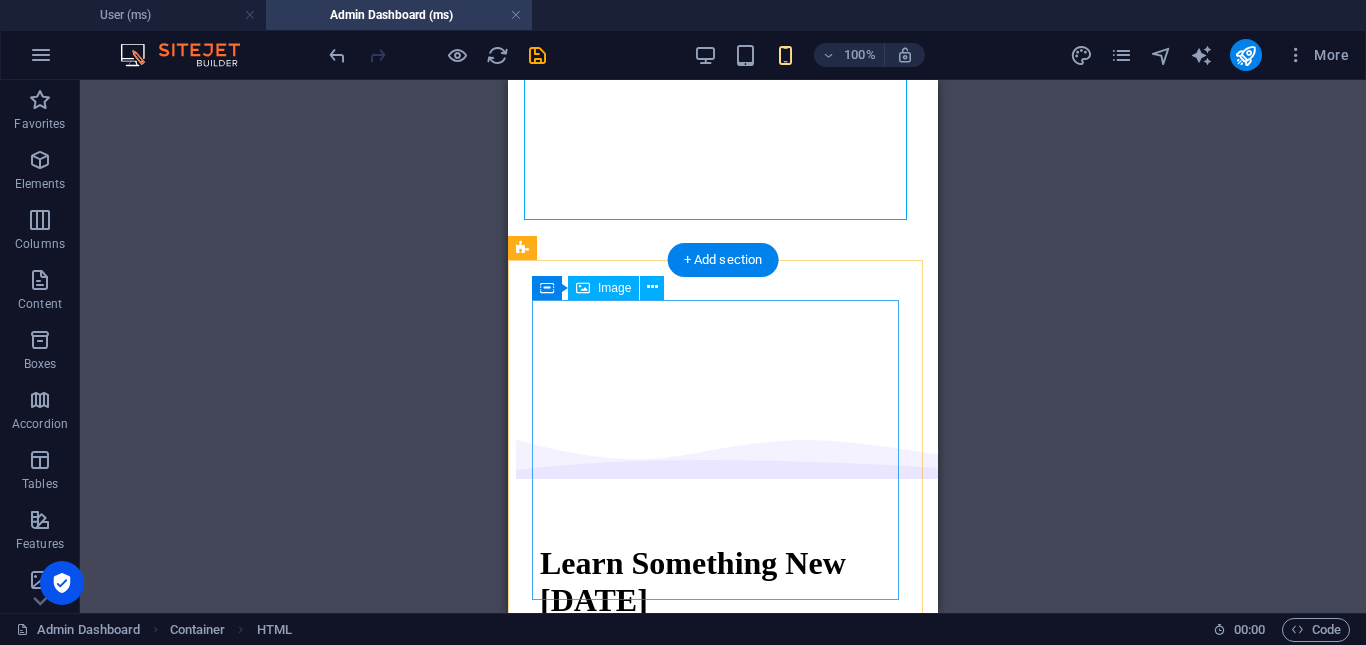scroll, scrollTop: 1598, scrollLeft: 0, axis: vertical 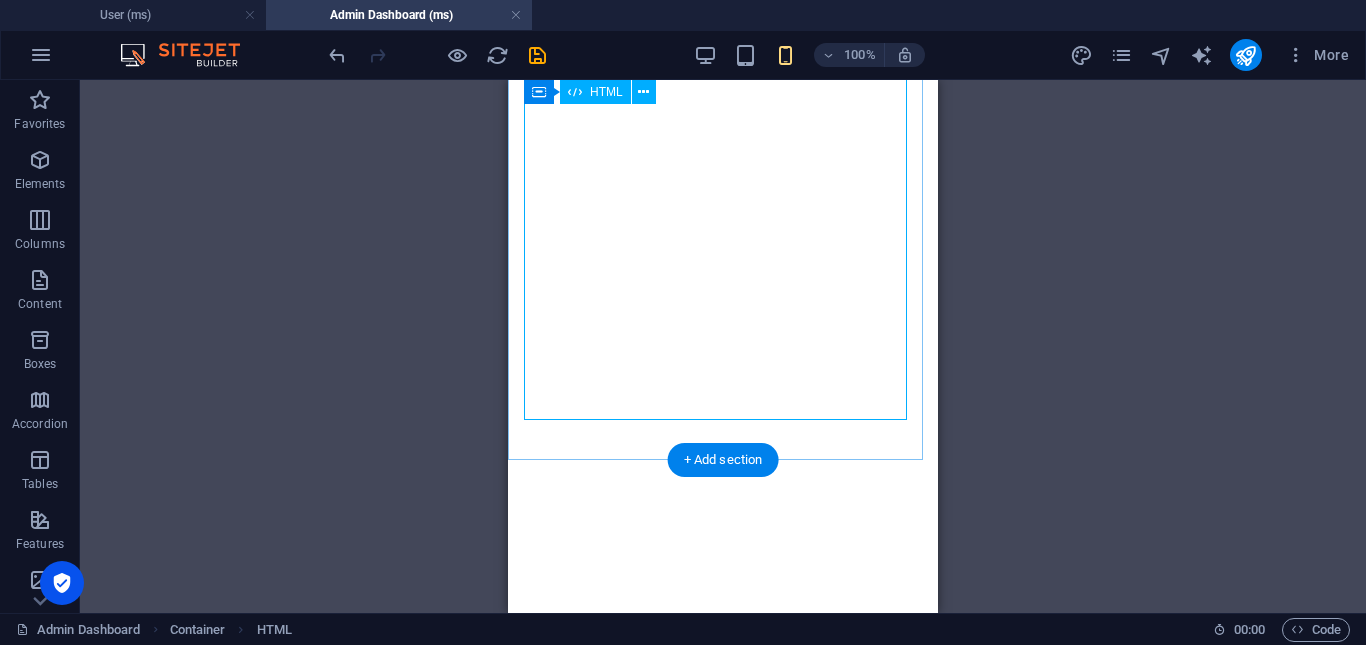 click at bounding box center (723, -154) 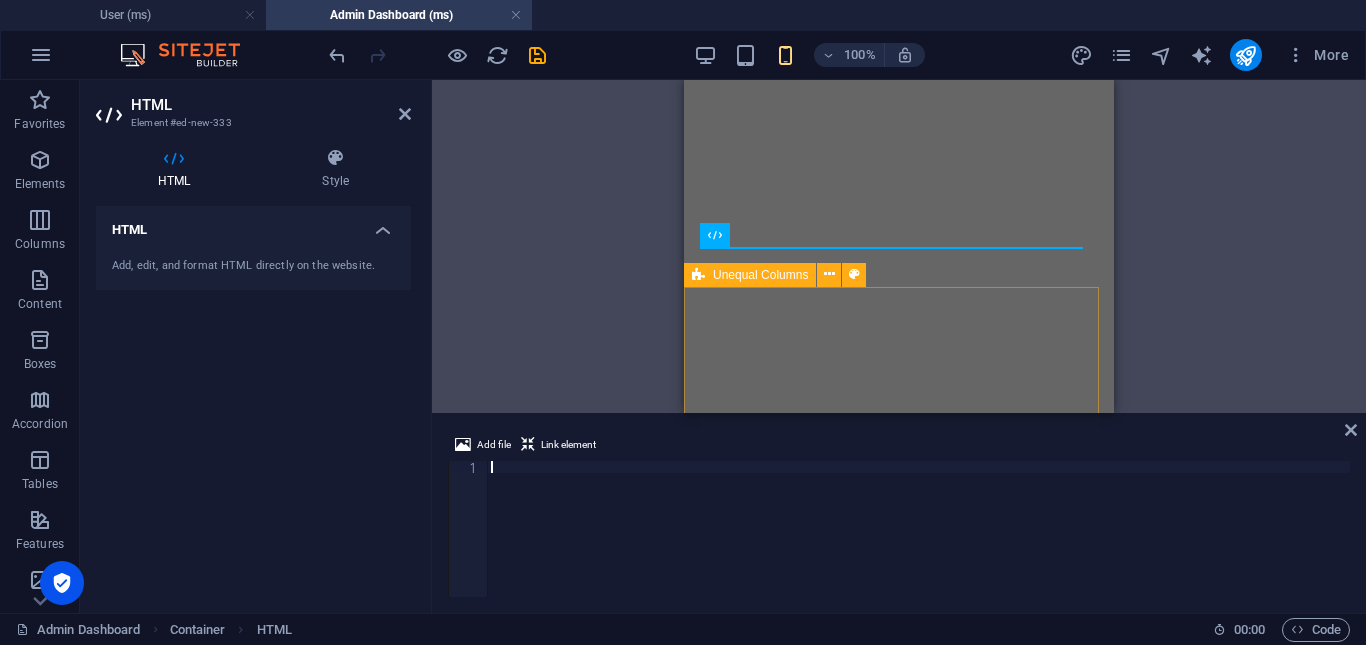 scroll, scrollTop: 1771, scrollLeft: 0, axis: vertical 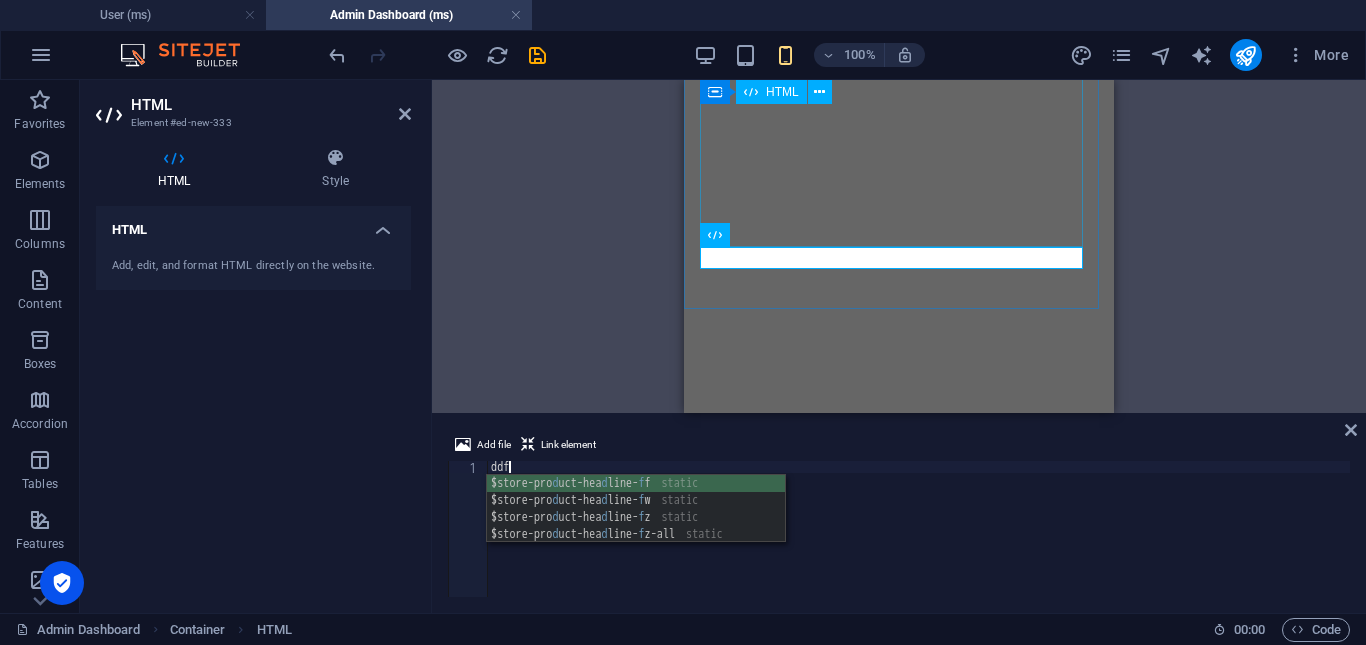 type on "ddf" 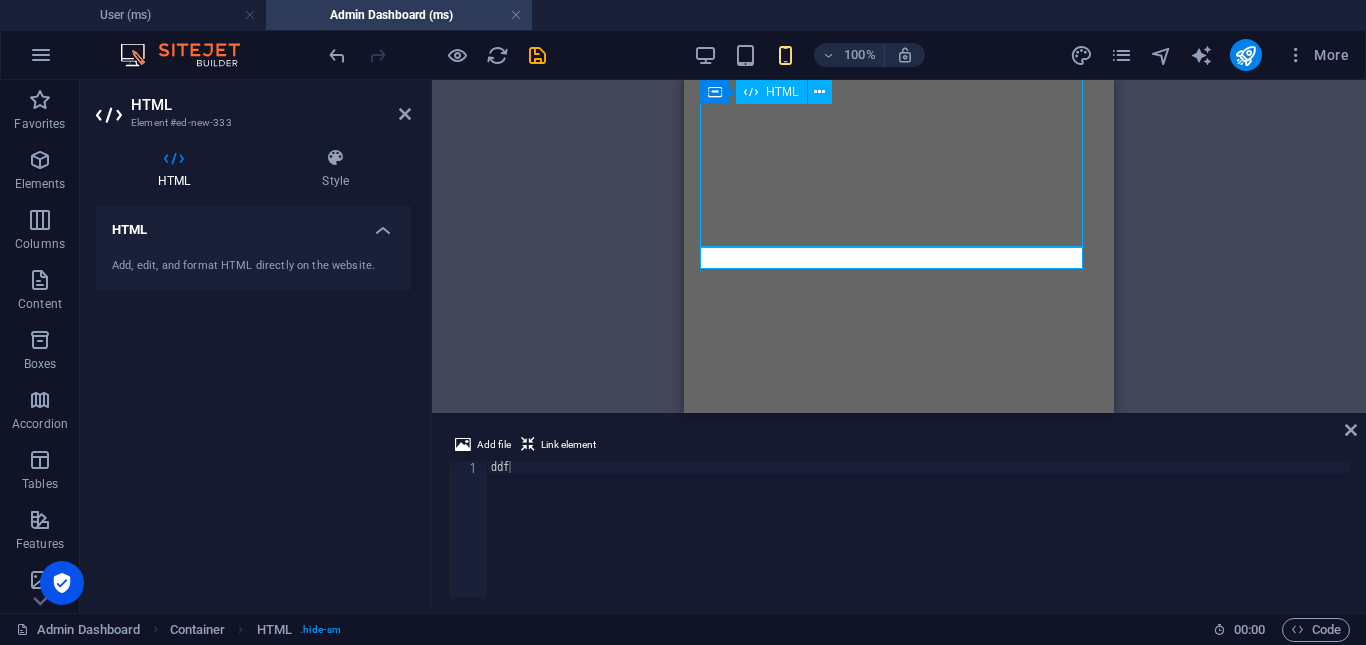 click at bounding box center (899, -327) 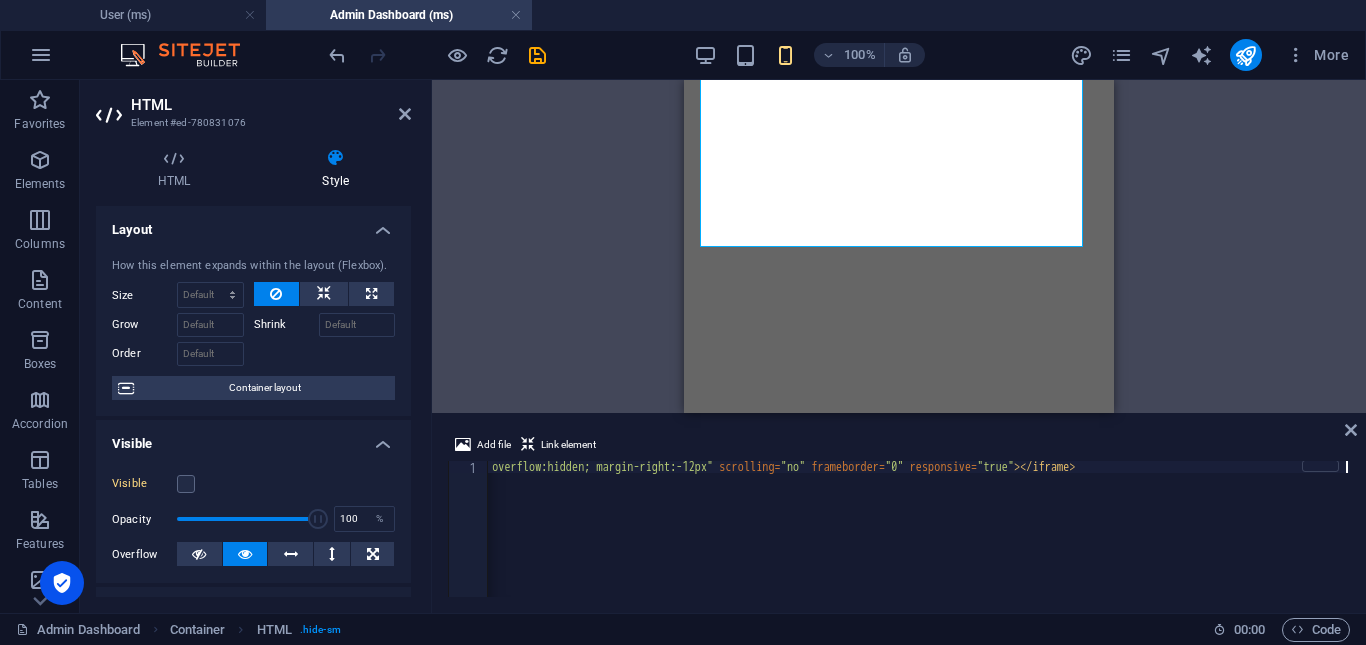 scroll, scrollTop: 0, scrollLeft: 490, axis: horizontal 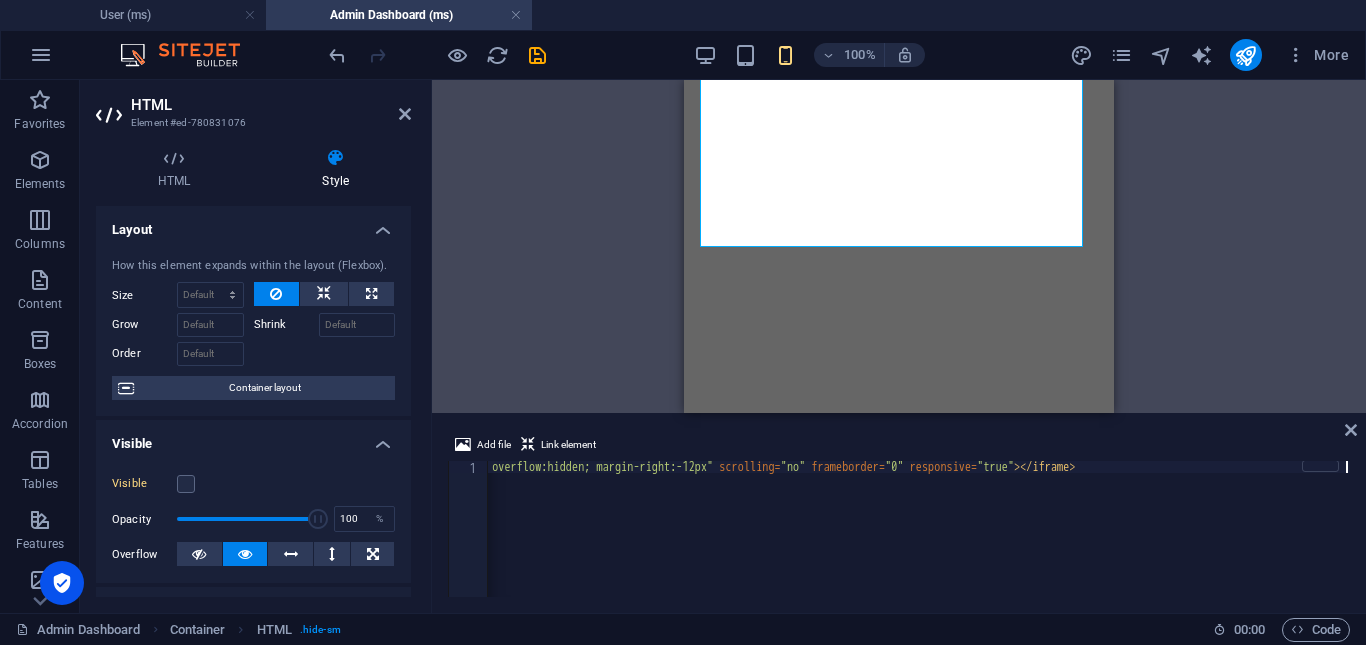 click on "< iframe   src = "https://mastery.wazza.my/ms/admin-dashboard/adminAnalytics.php"   style = "width:100%; height:1550px; border:none; overflow:hidden; margin-right:-12px"   scrolling = "no"   frameborder = "0"   responsive = "true" > </ iframe >" at bounding box center (673, 539) 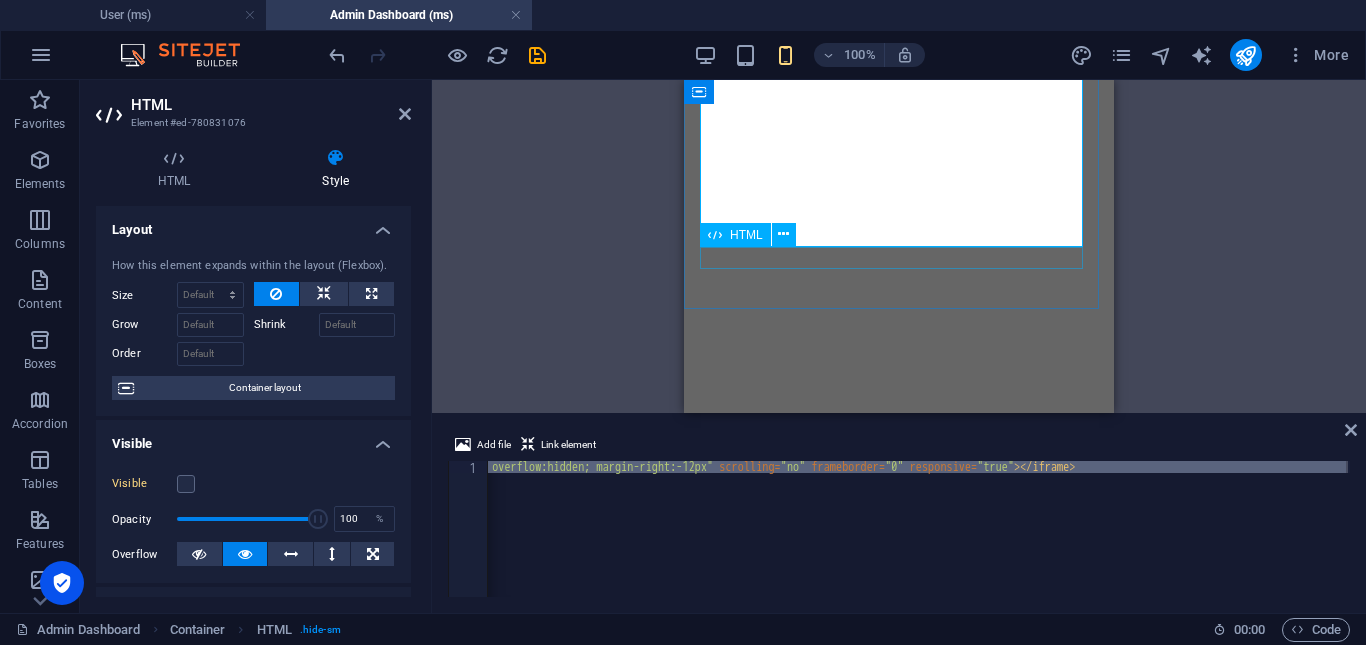click on "ddf" at bounding box center [899, 459] 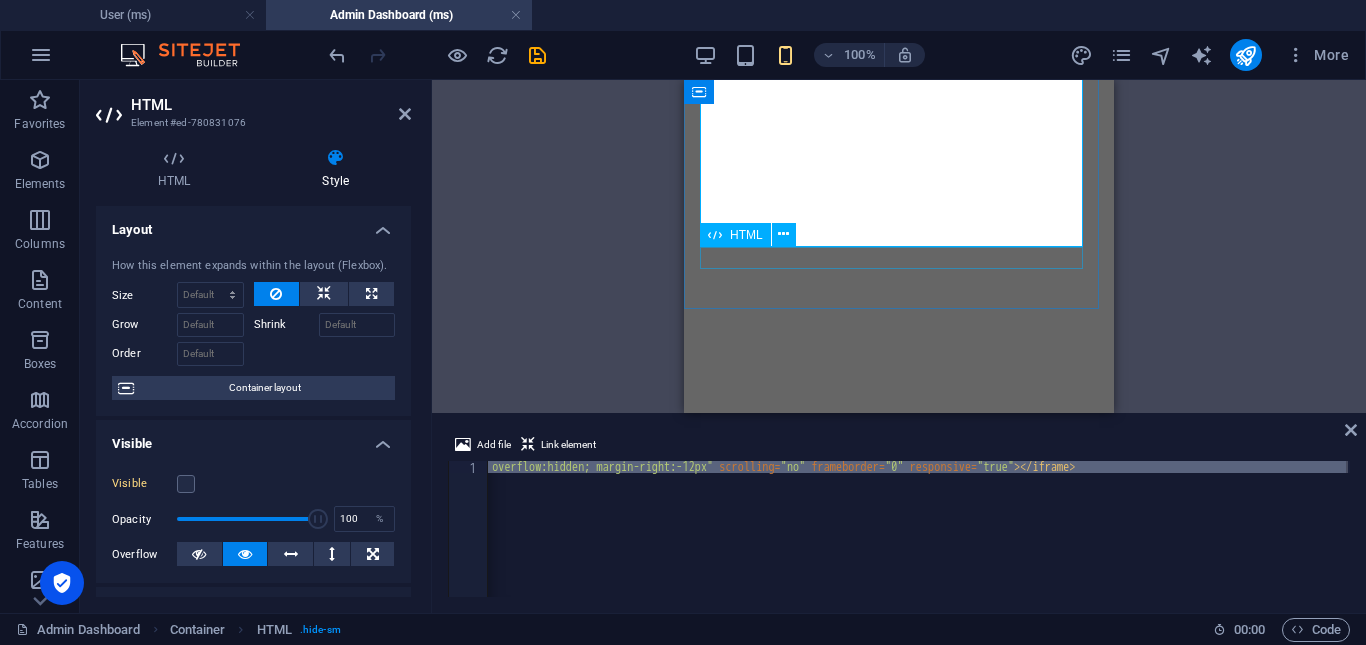 click on "ddf" at bounding box center (899, 459) 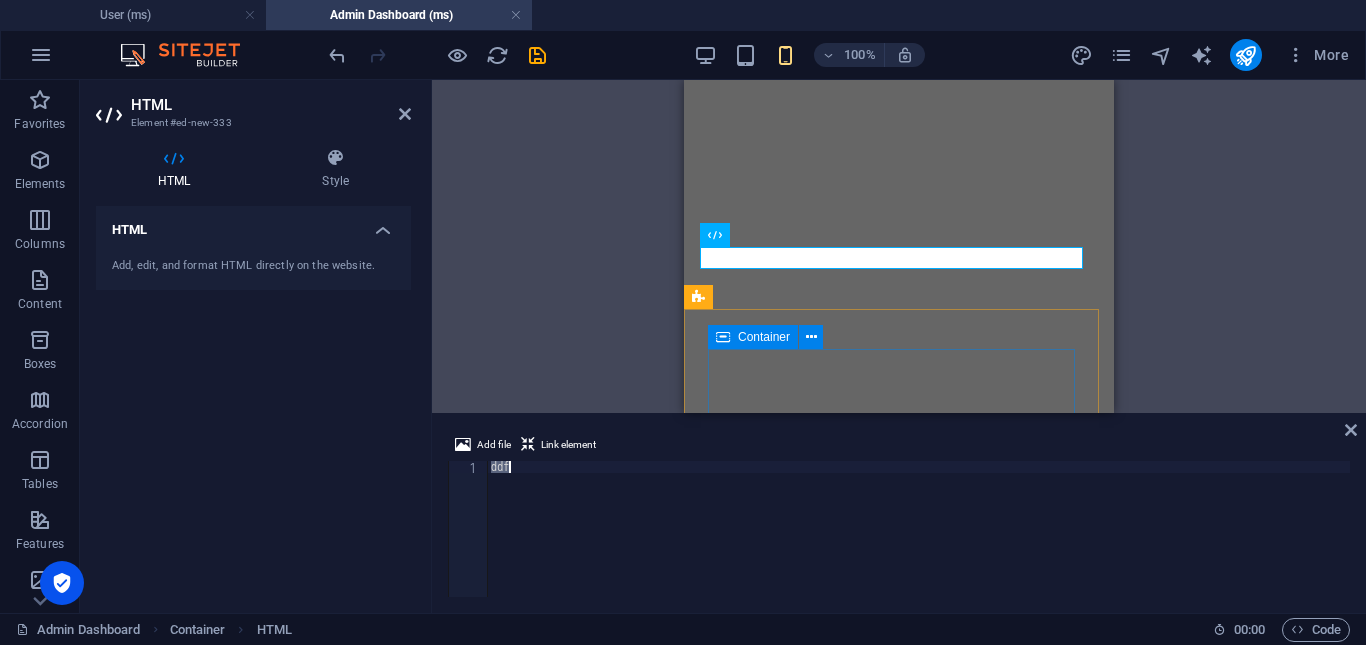 scroll, scrollTop: 0, scrollLeft: 490, axis: horizontal 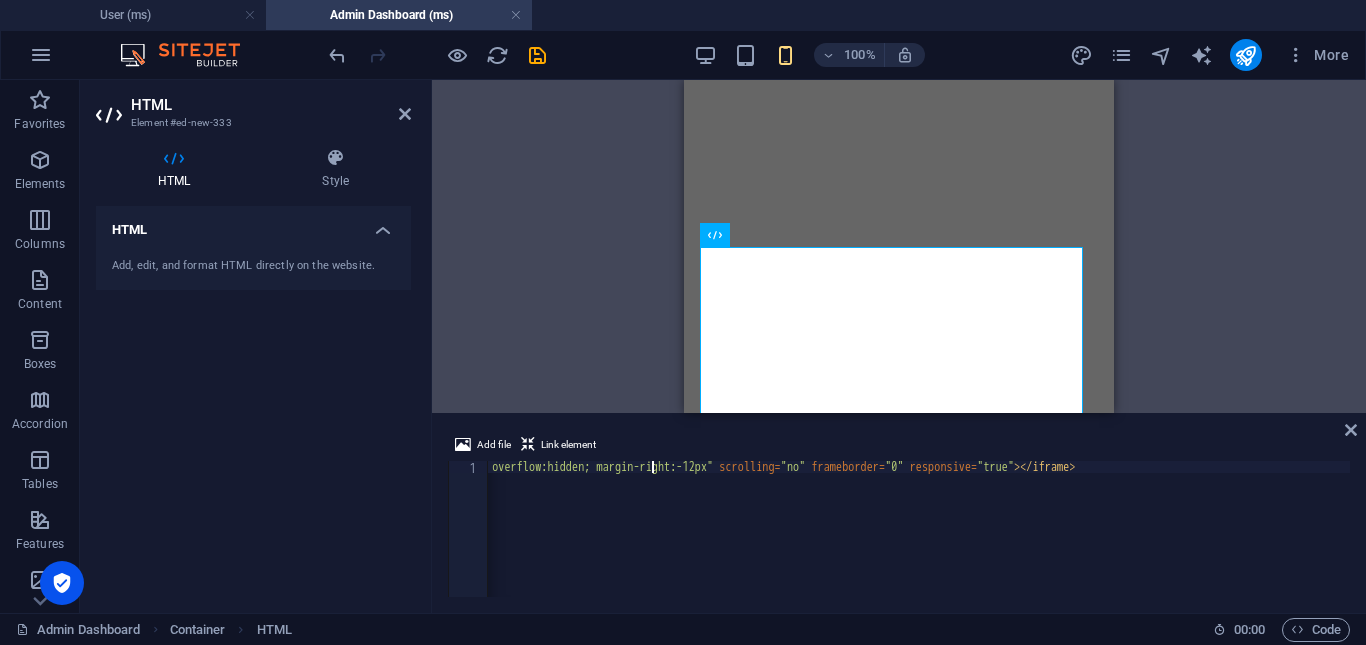 click on "< iframe   src = "https://mastery.wazza.my/ms/admin-dashboard/adminAnalytics.php"   style = "width:100%; height:1550px; border:none; overflow:hidden; margin-right:-12px"   scrolling = "no"   frameborder = "0"   responsive = "true" > </ iframe >" at bounding box center [673, 541] 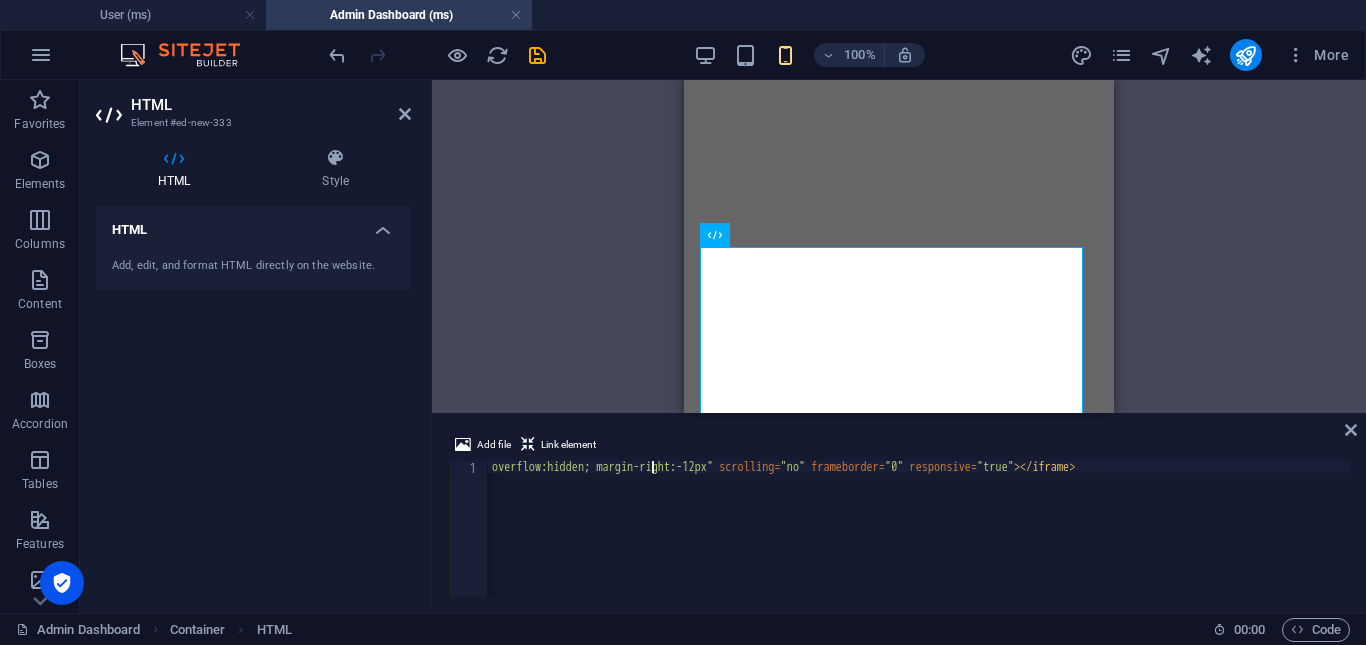 scroll, scrollTop: 0, scrollLeft: 478, axis: horizontal 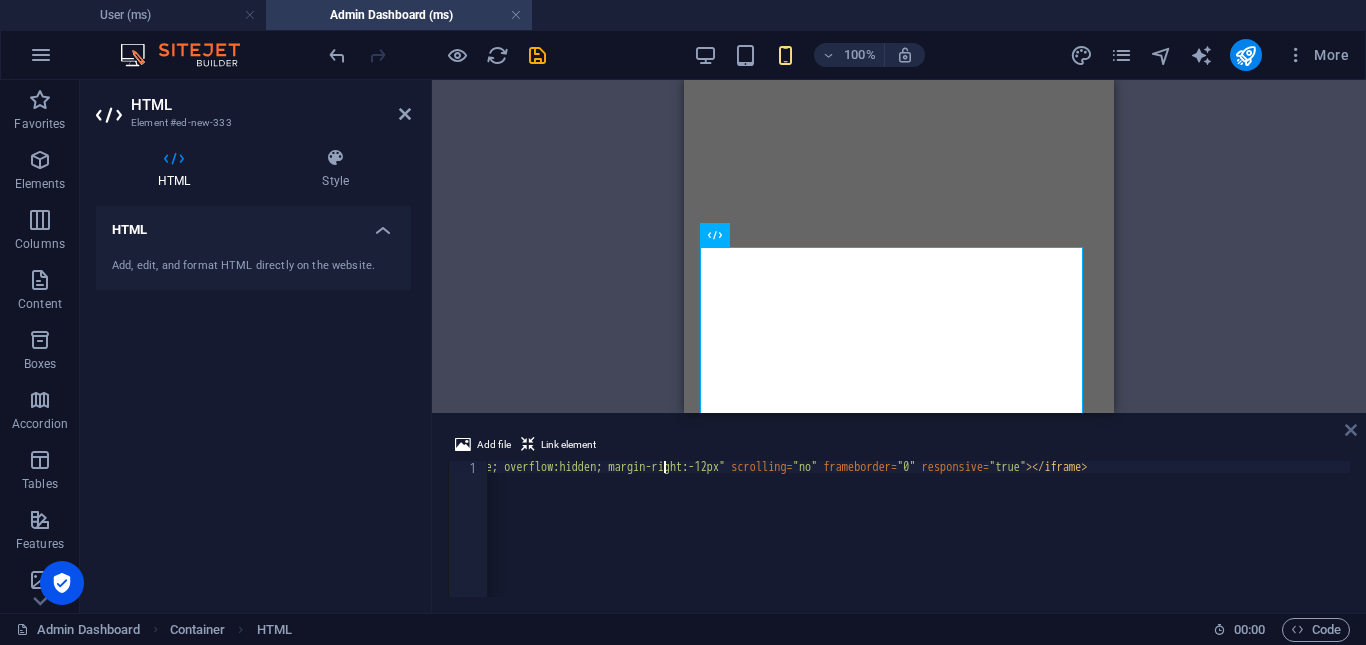 type on "<iframe src="https://mastery.wazza.my/ms/admin-dashboard/adminAnalytics.php" style="width:100%; height:1700px; border:none; overflow:hidden; margin-right:-12px" scrolling="no" frameborder="0" responsive="true"></iframe>" 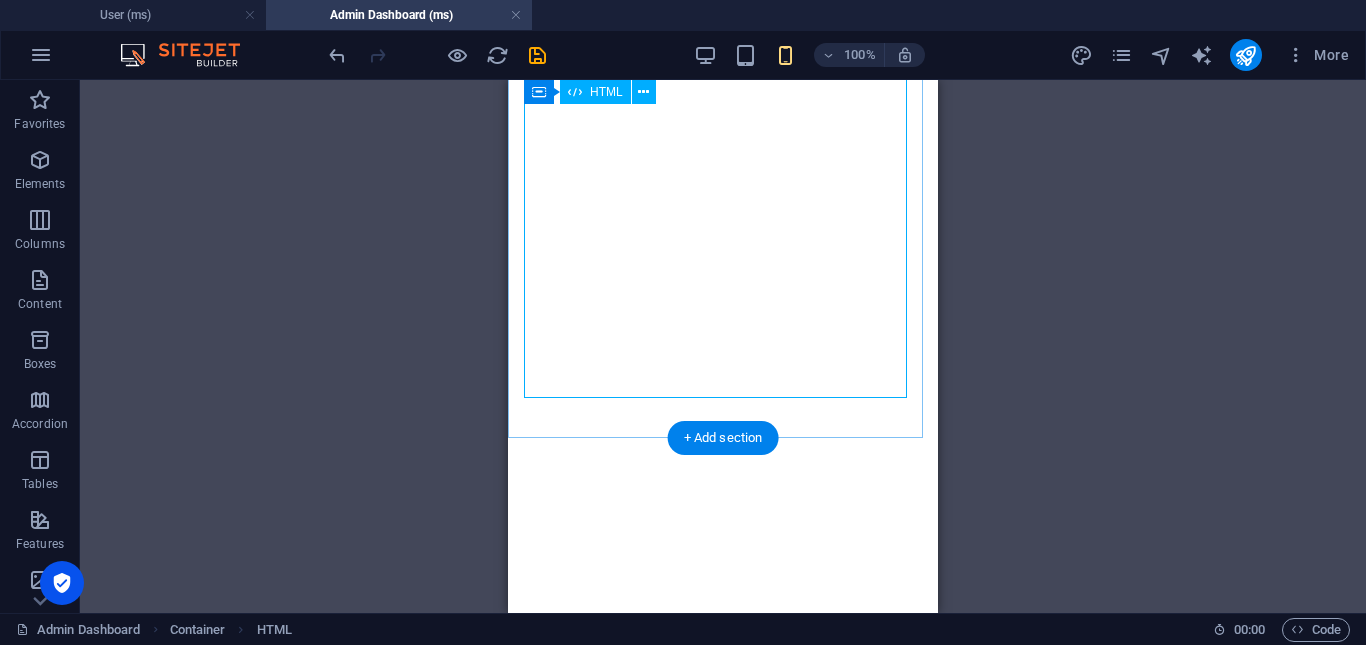 scroll, scrollTop: 3371, scrollLeft: 0, axis: vertical 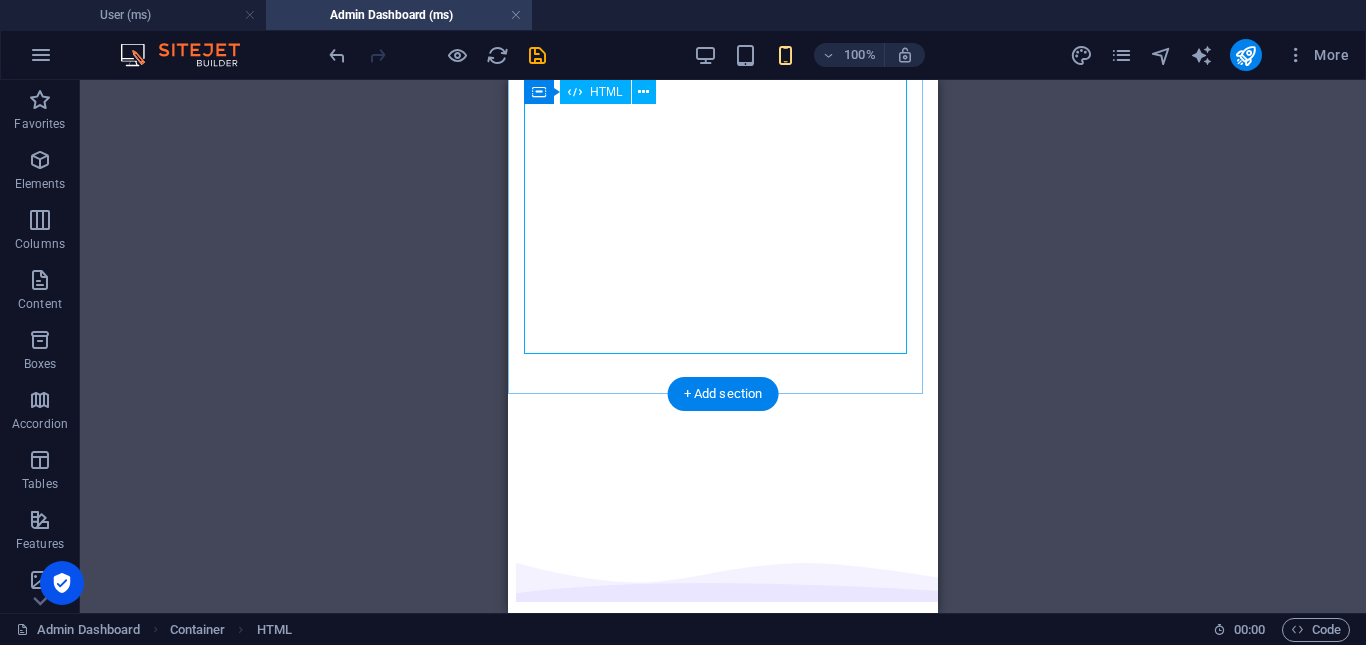 click at bounding box center (723, -298) 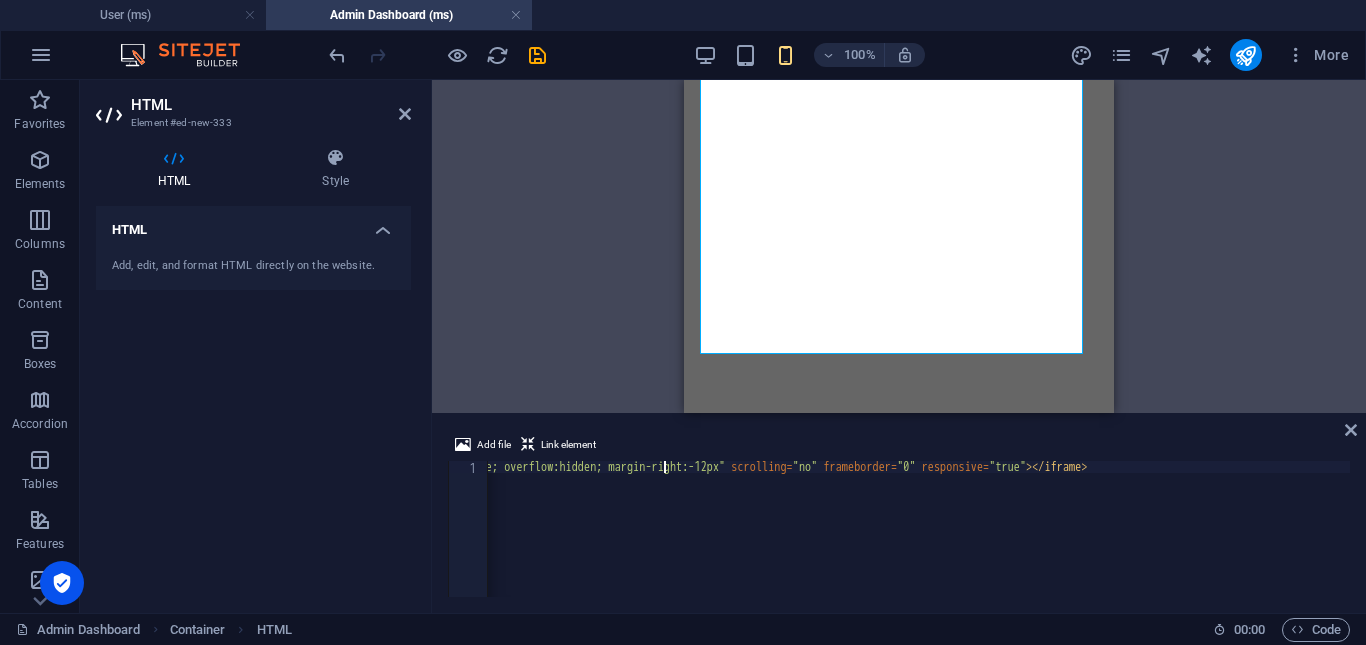 scroll, scrollTop: 0, scrollLeft: 53, axis: horizontal 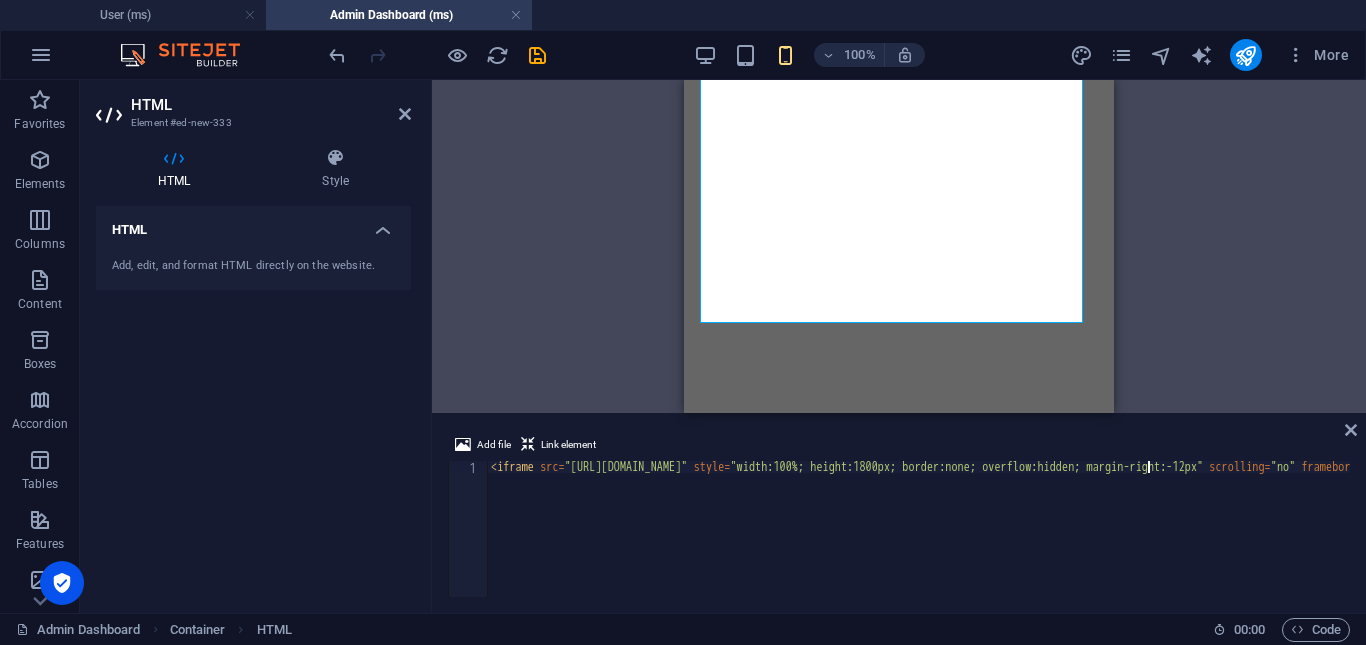 click on "< iframe   src = "https://mastery.wazza.my/ms/admin-dashboard/adminAnalytics.php"   style = "width:100%; height:1800px; border:none; overflow:hidden; margin-right:-12px"   scrolling = "no"   frameborder = "0"   responsive = "true" > </ iframe >" at bounding box center [1163, 541] 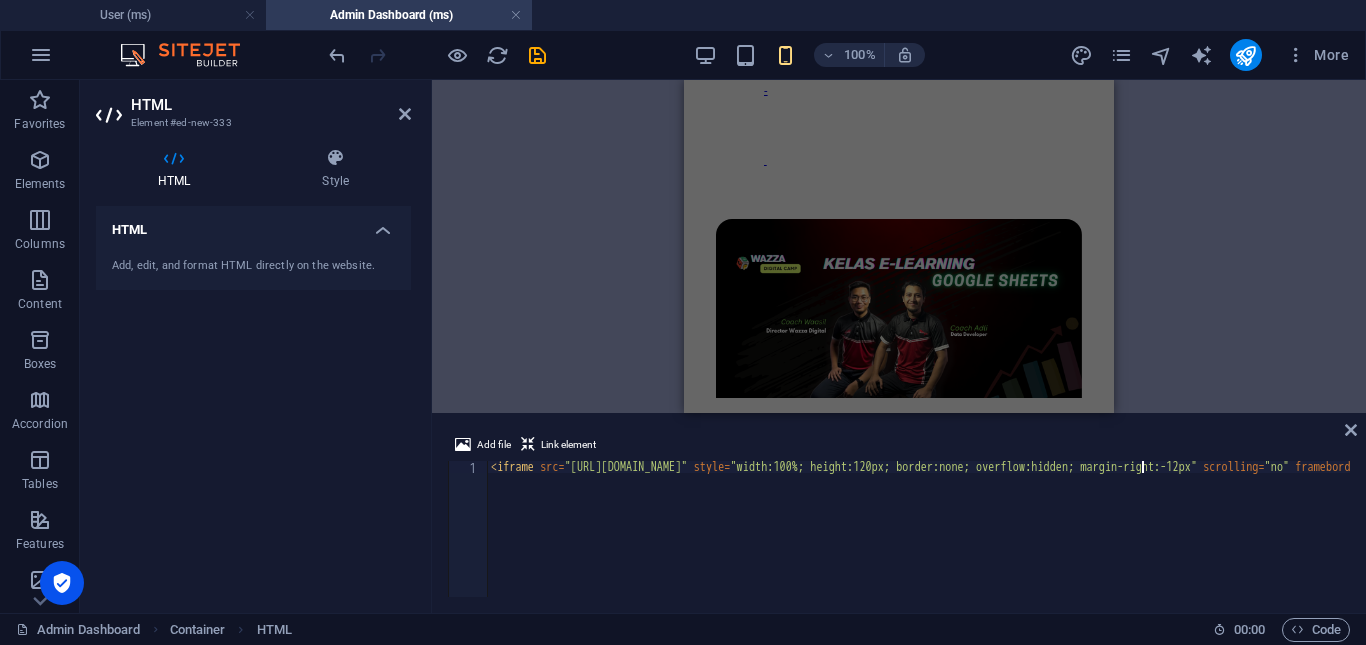 scroll, scrollTop: 0, scrollLeft: 53, axis: horizontal 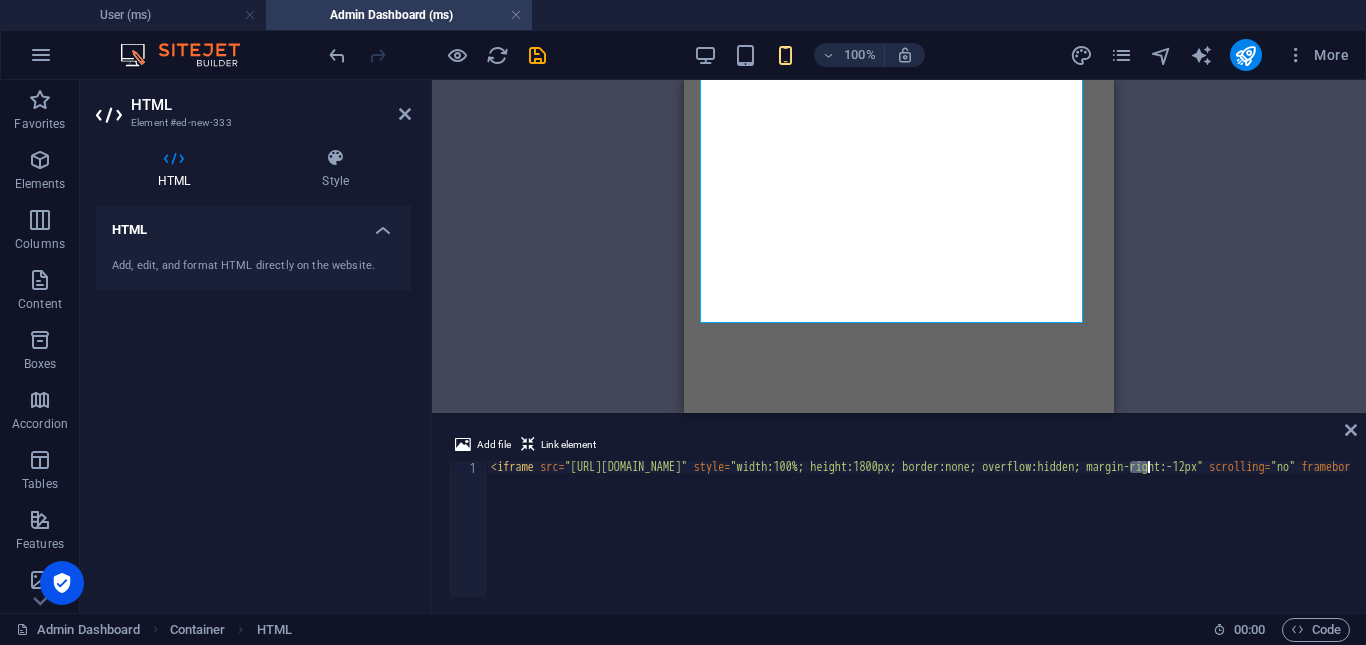 click on "< iframe   src = "https://mastery.wazza.my/ms/admin-dashboard/adminAnalytics.php"   style = "width:100%; height:1800px; border:none; overflow:hidden; margin-right:-12px"   scrolling = "no"   frameborder = "0"   responsive = "true" > </ iframe >" at bounding box center [918, 529] 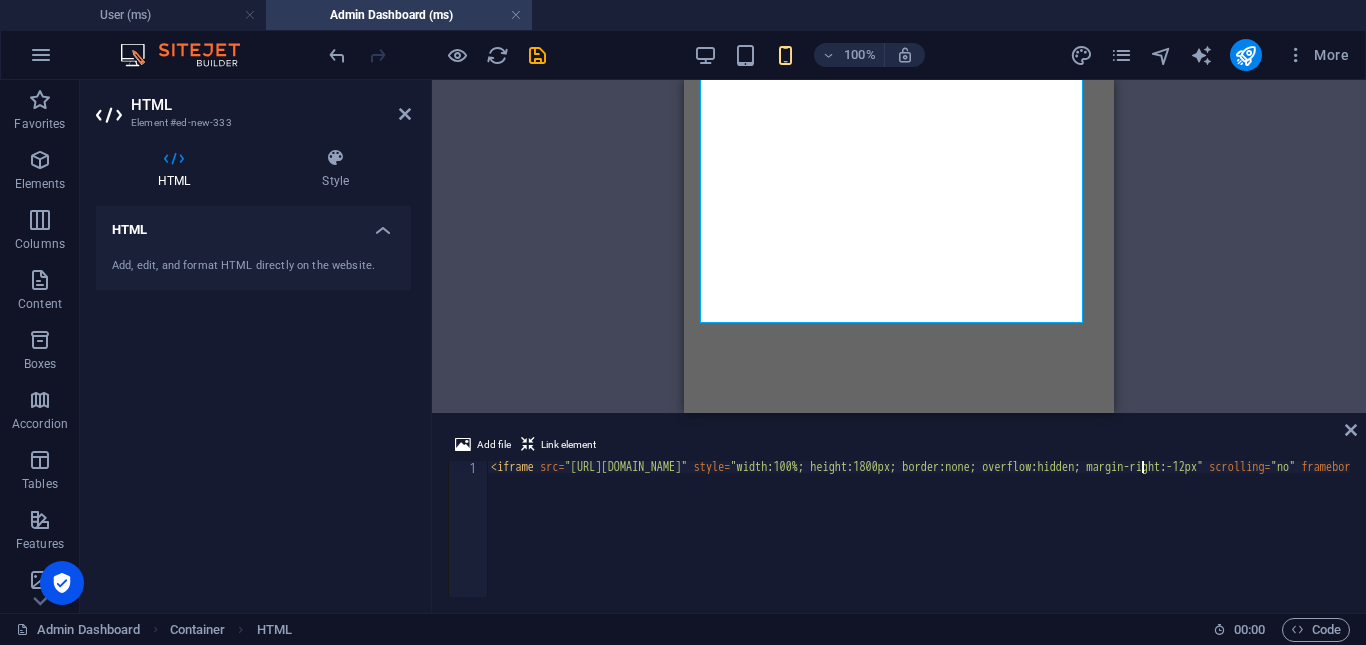 click on "< iframe   src = "https://mastery.wazza.my/ms/admin-dashboard/adminAnalytics.php"   style = "width:100%; height:1800px; border:none; overflow:hidden; margin-right:-12px"   scrolling = "no"   frameborder = "0"   responsive = "true" > </ iframe >" at bounding box center (1163, 539) 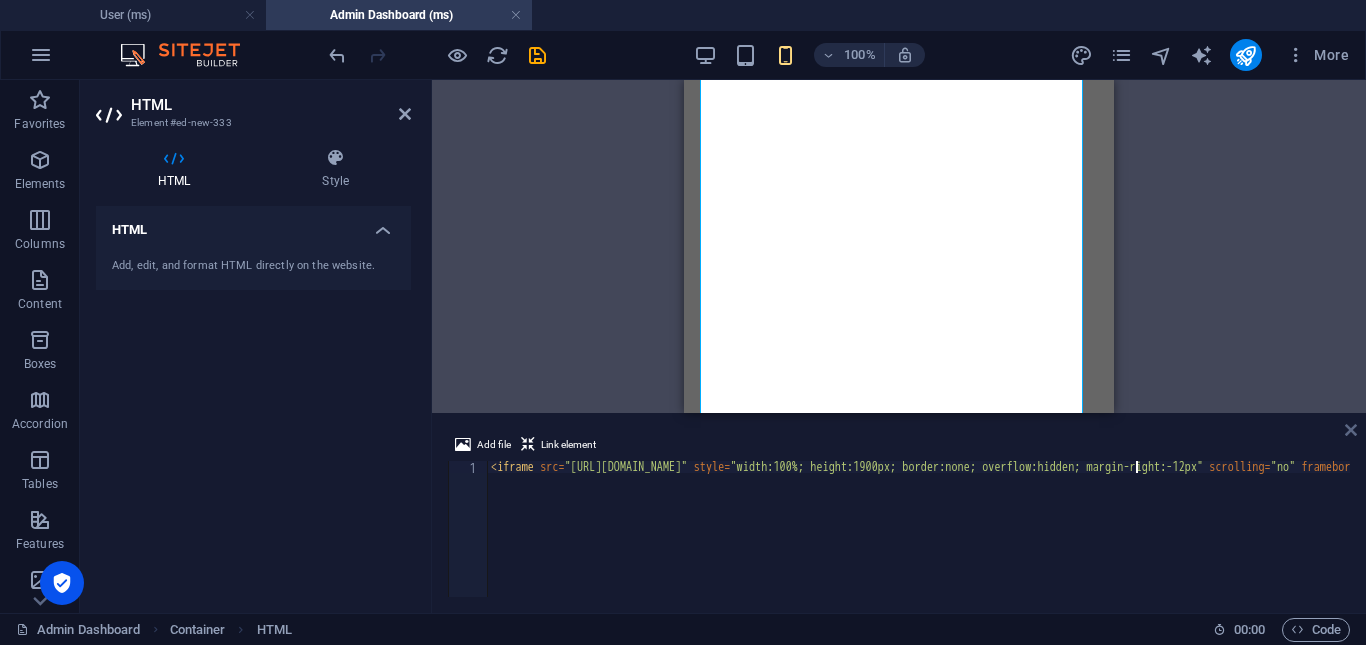type on "<iframe src="[URL][DOMAIN_NAME]" style="width:100%; height:1900px; border:none; overflow:hidden; margin-right:-12px" scrolling="no" frameborder="0" responsive="true"></iframe>" 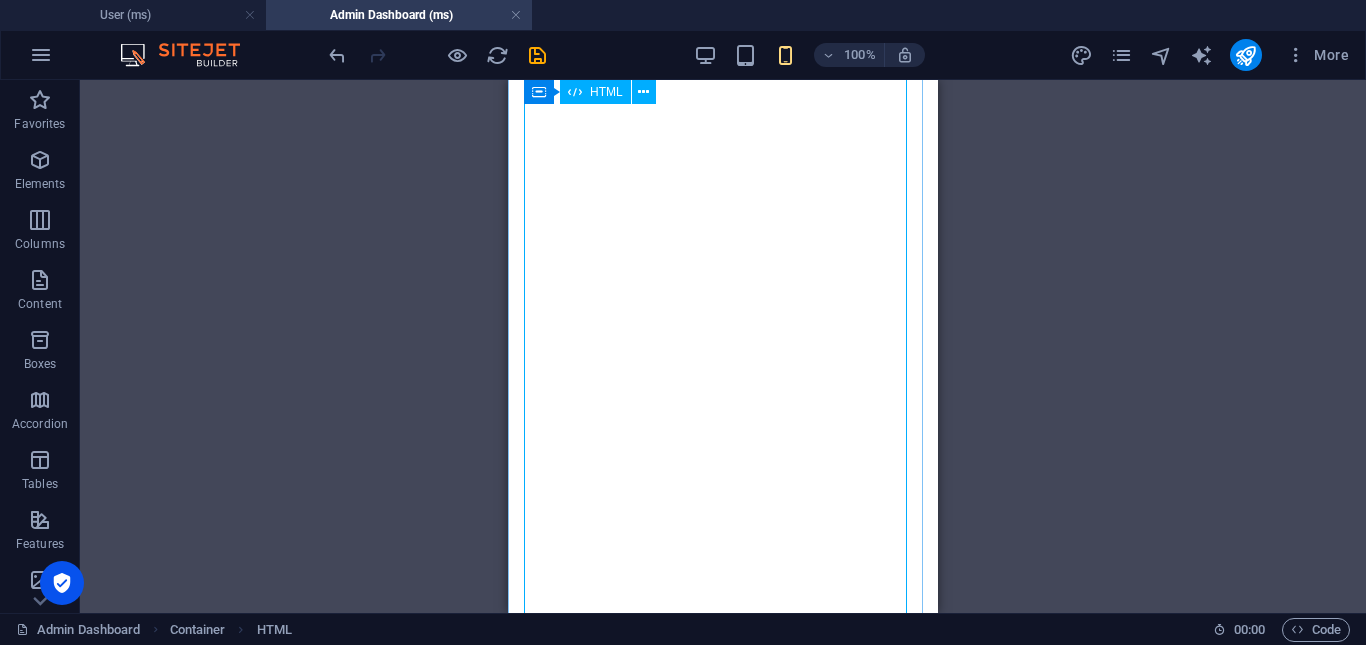 scroll, scrollTop: 3502, scrollLeft: 0, axis: vertical 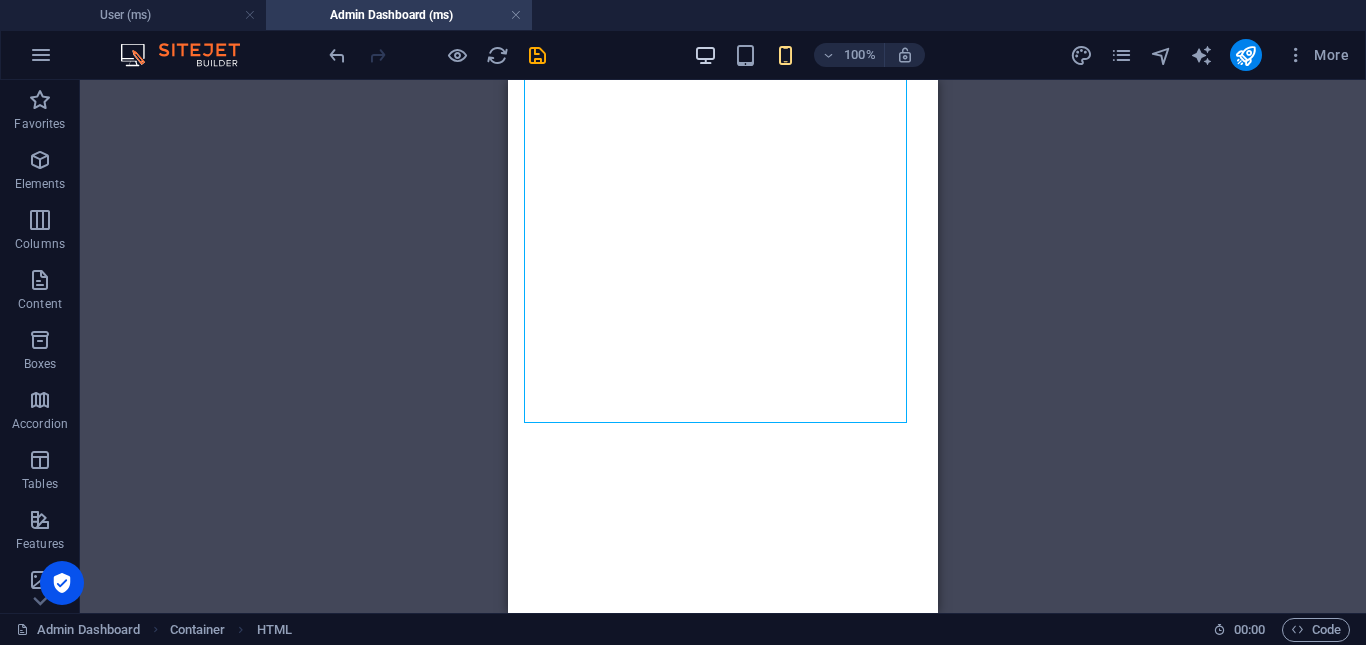 click at bounding box center (705, 55) 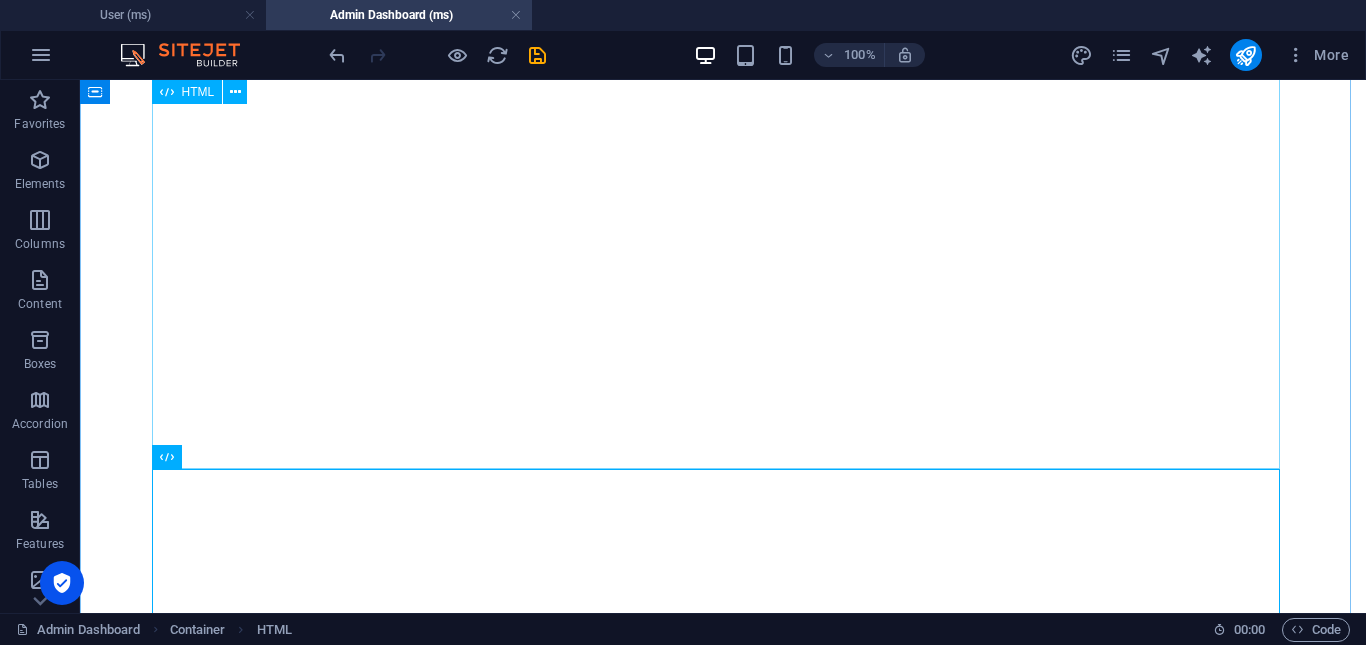 scroll, scrollTop: 1802, scrollLeft: 0, axis: vertical 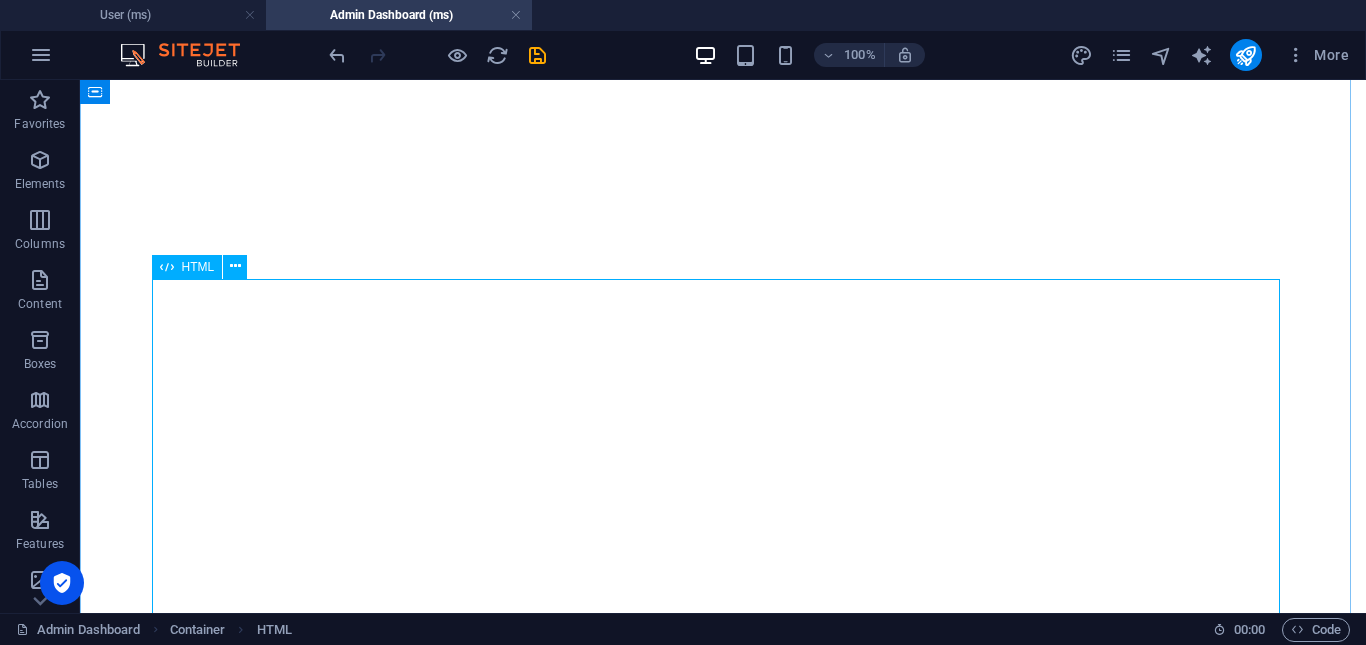 click at bounding box center (723, 1348) 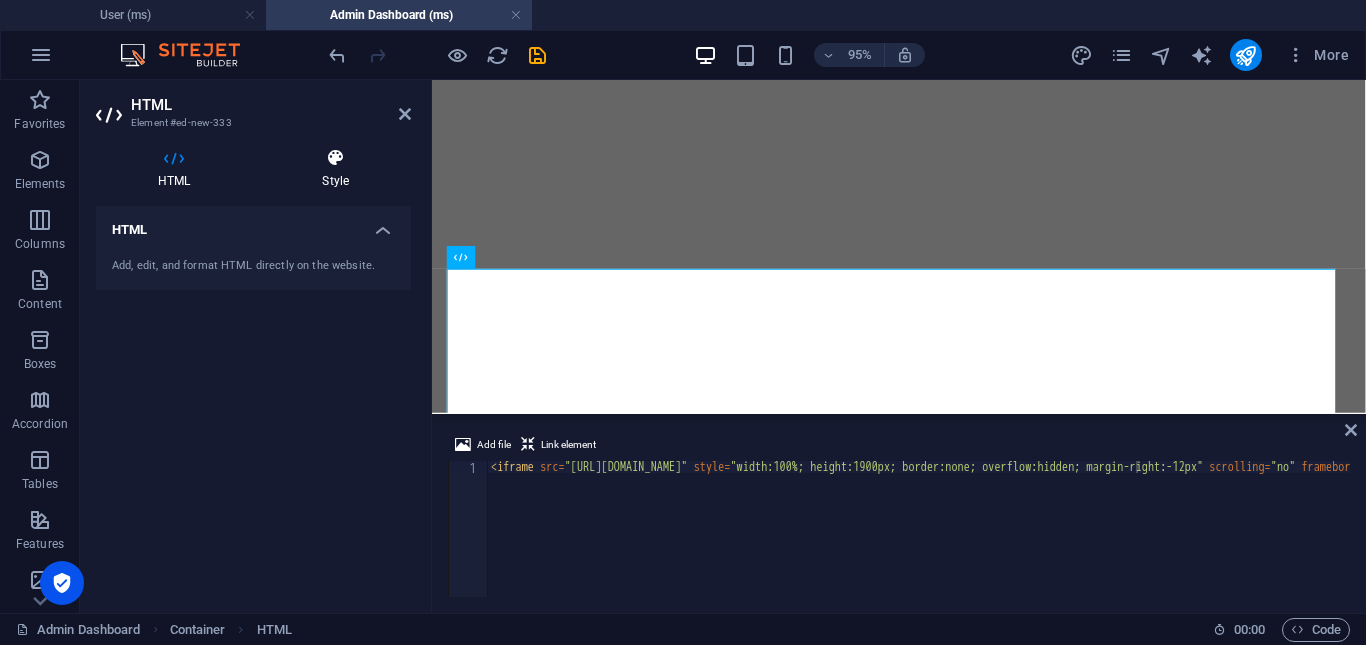 click on "Style" at bounding box center [335, 169] 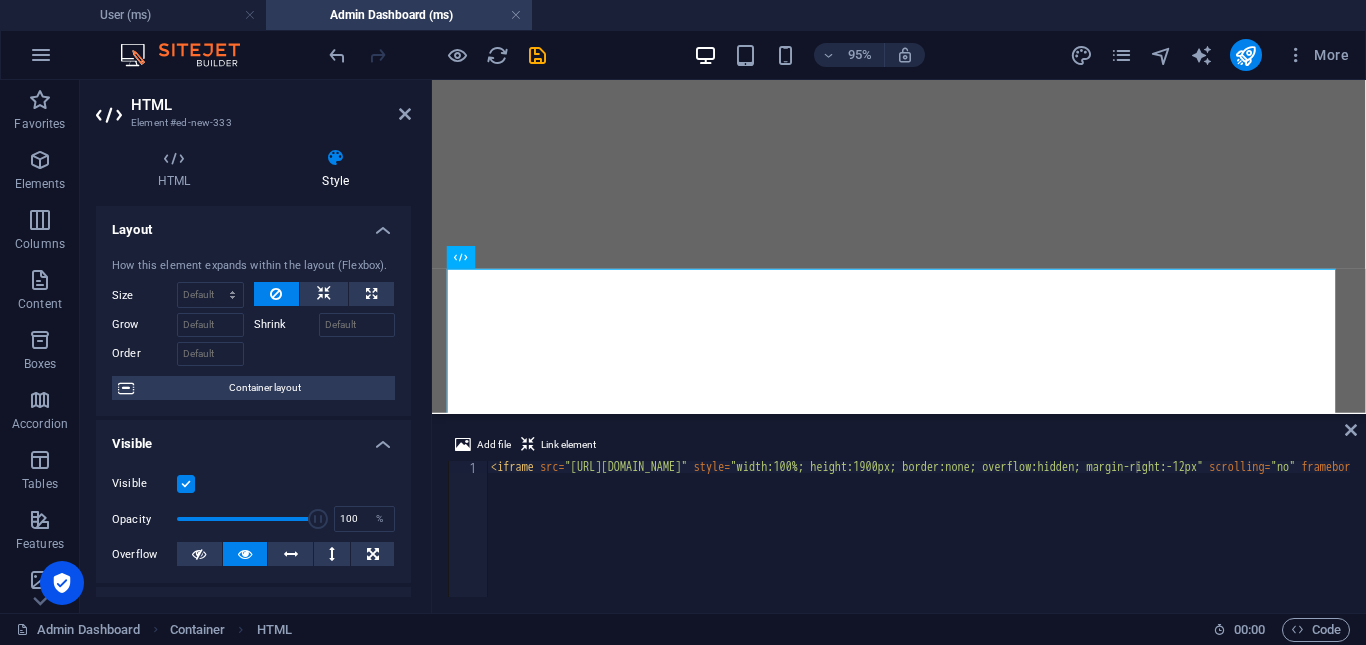 click at bounding box center [186, 484] 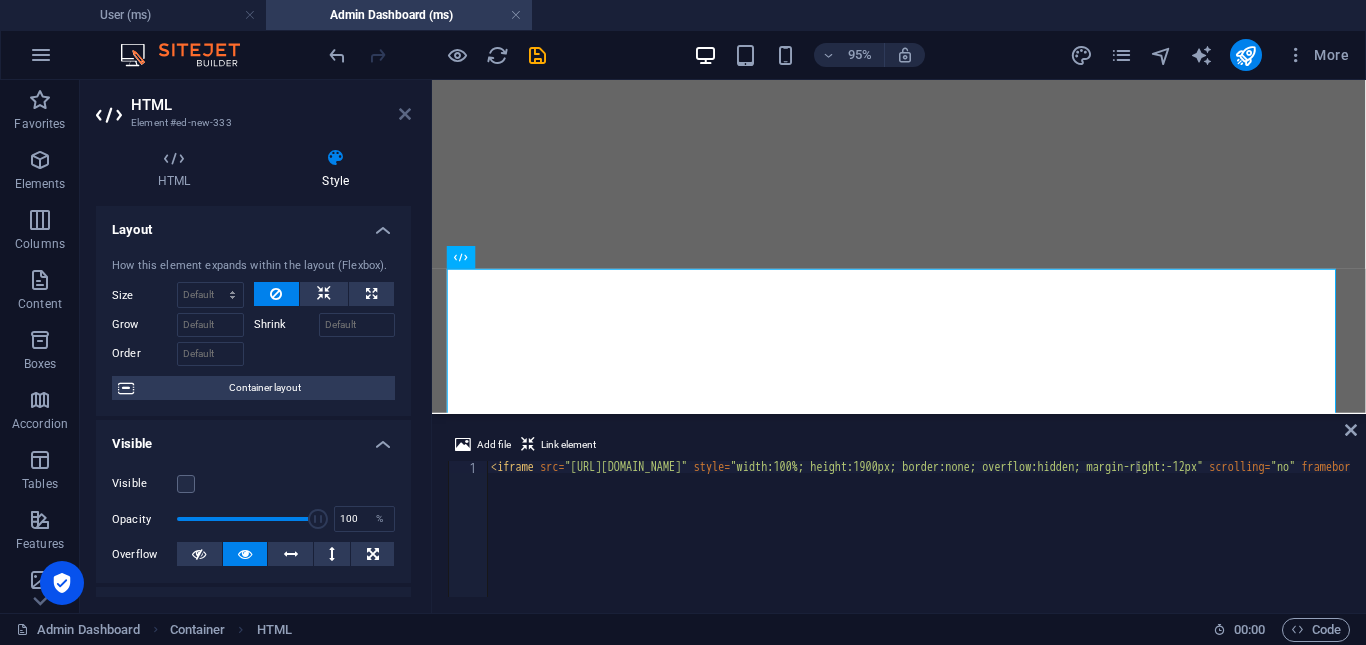 click at bounding box center [405, 114] 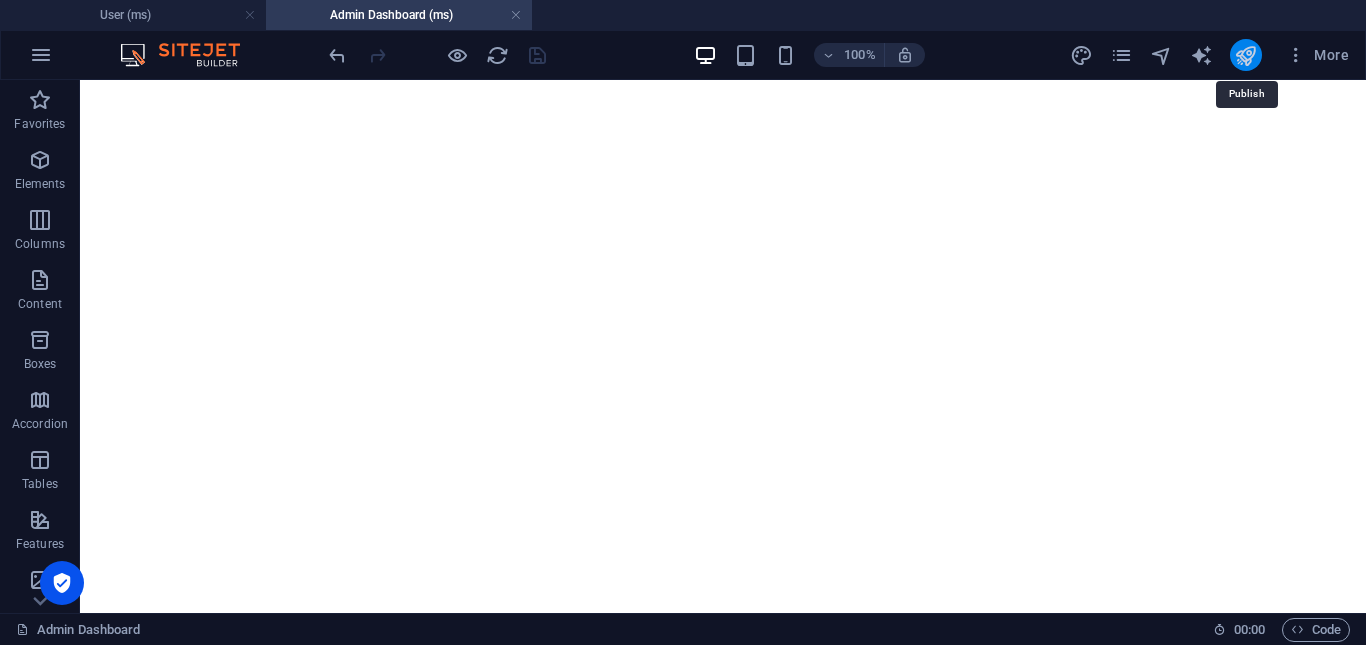 click at bounding box center [1245, 55] 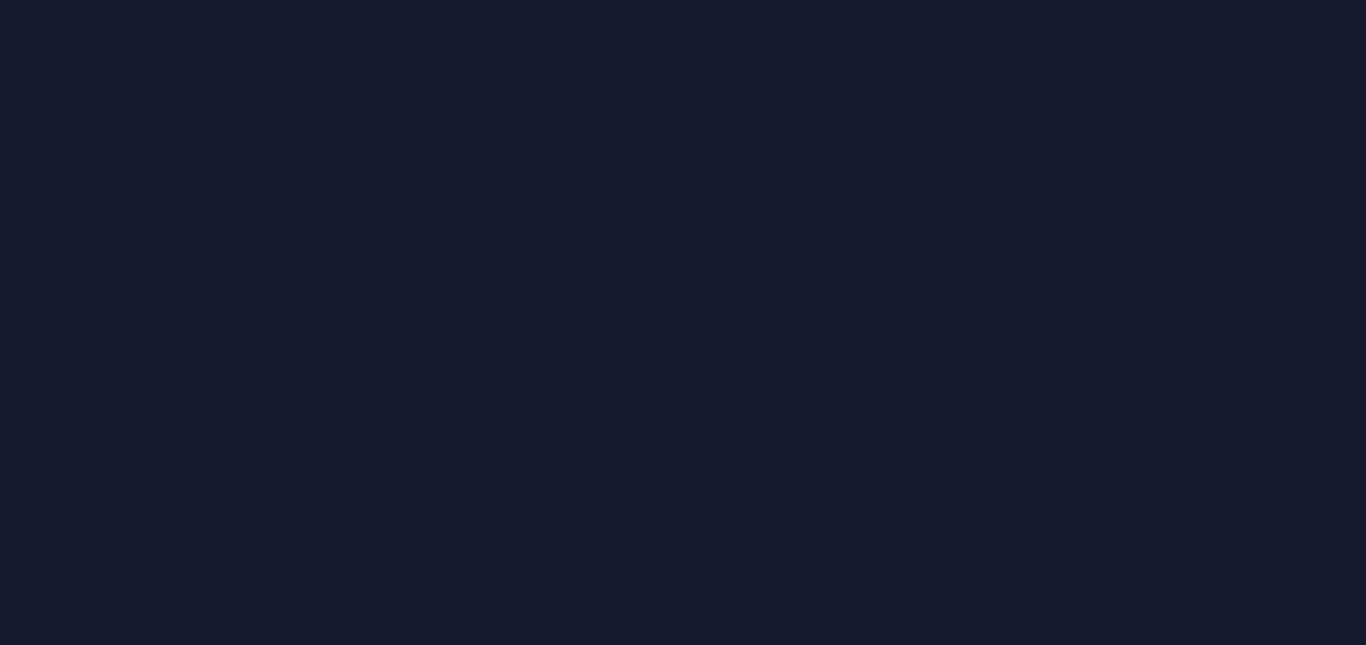 scroll, scrollTop: 0, scrollLeft: 0, axis: both 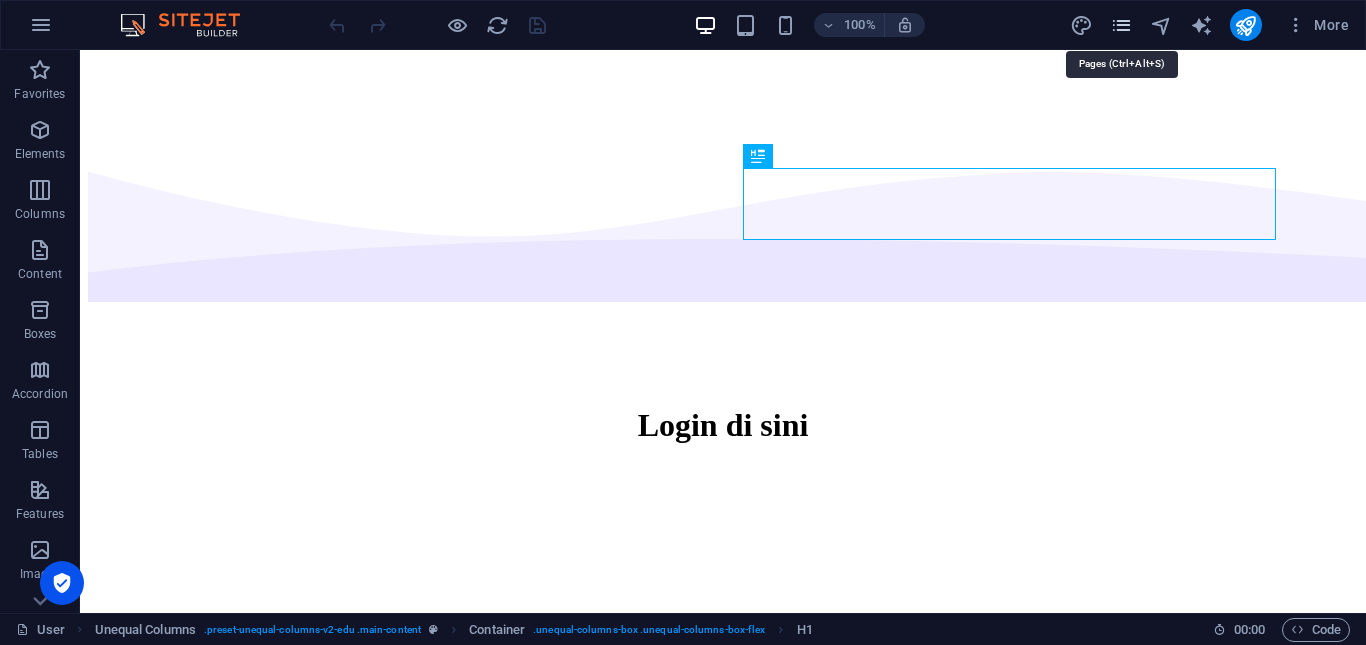 click at bounding box center (1121, 25) 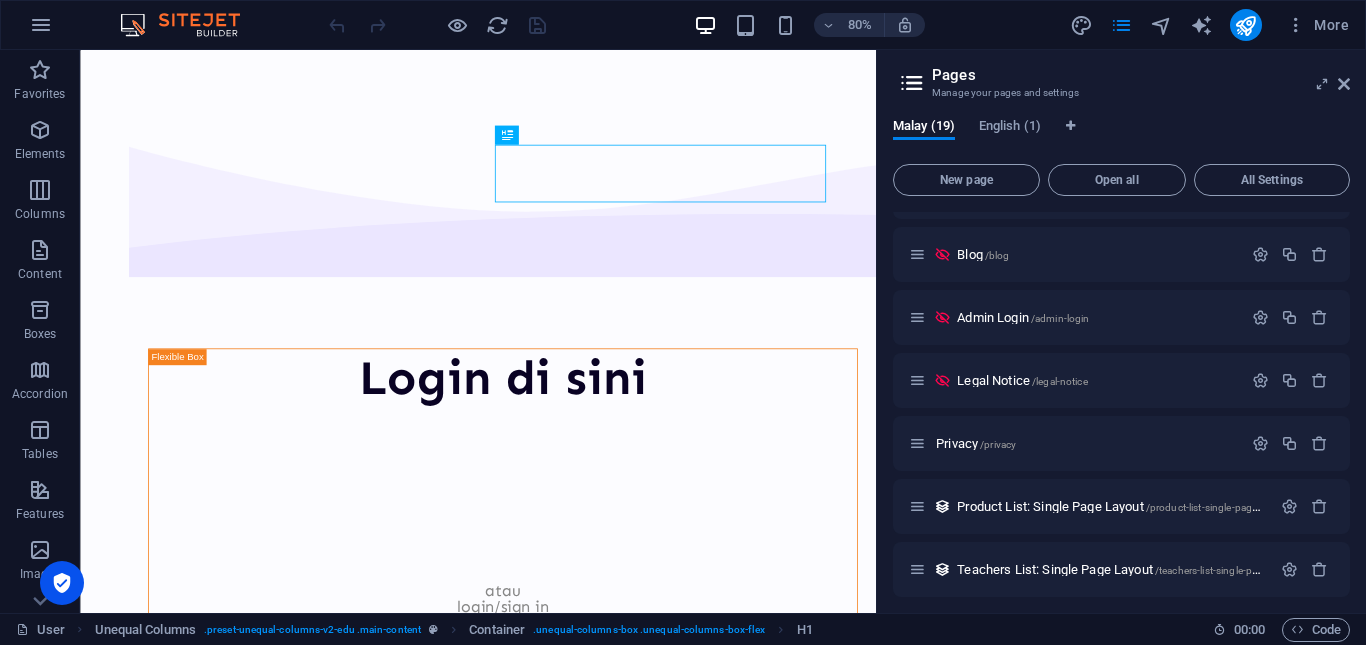 scroll, scrollTop: 100, scrollLeft: 0, axis: vertical 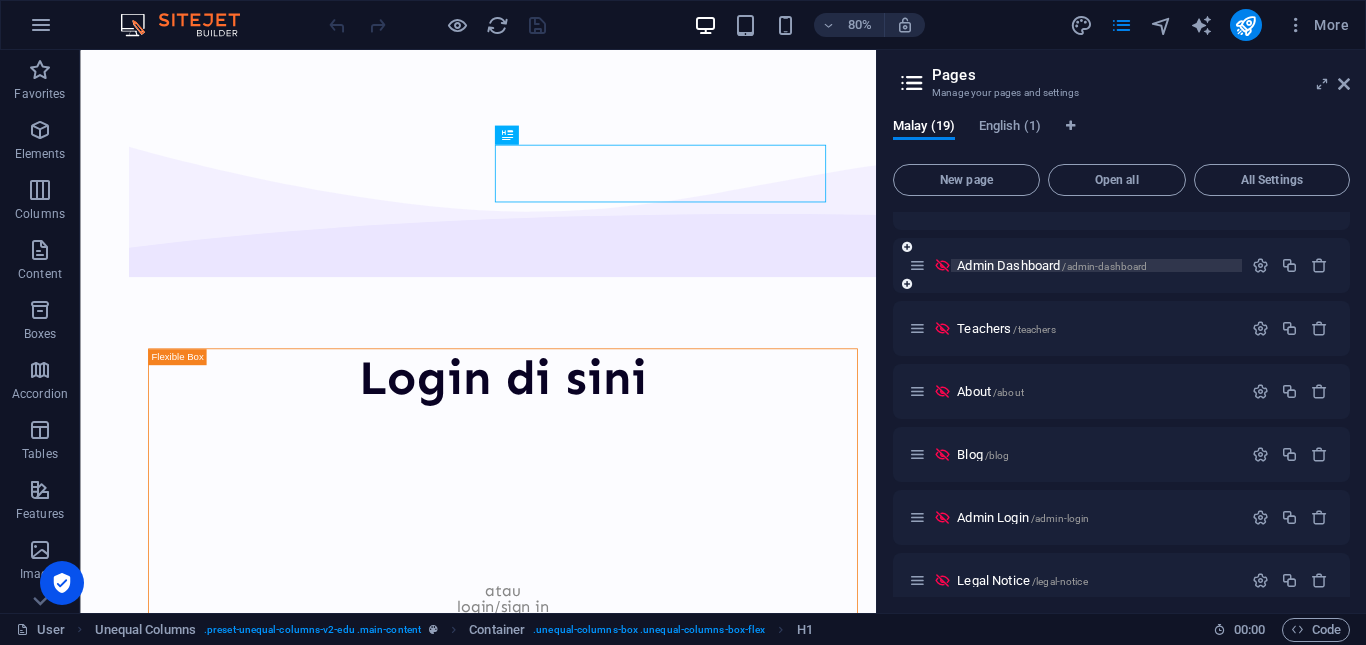 click on "Admin Dashboard /admin-dashboard" at bounding box center [1052, 265] 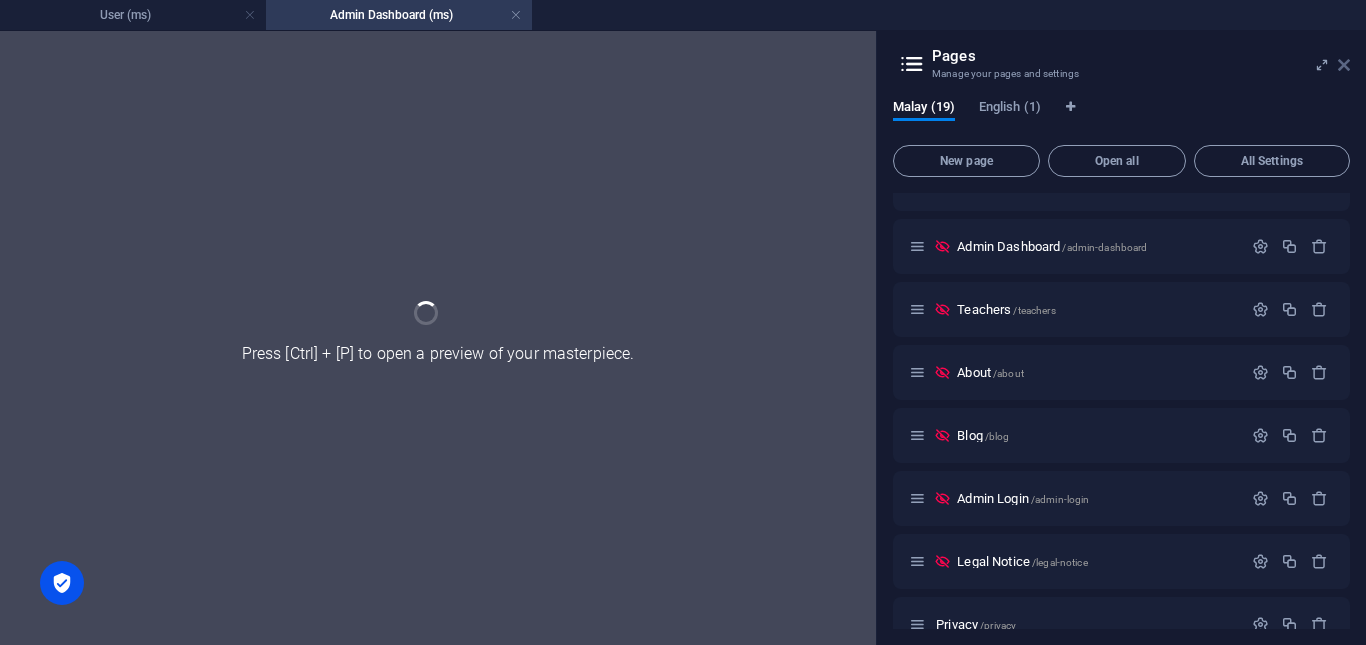 click on "User (ms) Admin Dashboard (ms) Favorites Elements Columns Content Boxes Accordion Tables Features Images Slider Header Footer Forms Marketing Collections
Drag here to replace the existing content. Press “Ctrl” if you want to create a new element.
Container   H1   Unequal Columns   Container   HTML   Spacer 80% More User Unequal Columns . preset-unequal-columns-v2-edu .main-content Container . unequal-columns-box .unequal-columns-box-flex H1 00 : 00 Code Press [Ctrl] + [P] to open a preview of your masterpiece. Pages Manage your pages and settings Malay (19) English (1) New page Open all All Settings Dashboard /dashboard User / Admin Dashboard /admin-dashboard Teachers /teachers About /about Blog /blog Admin Login /admin-login Legal Notice /legal-notice Privacy /privacy Product List: Single Page Layout /product-list-single-page-layout Teachers List: Single Page Layout /teachers-list-single-page-layout Blog Articles: Single Page Layout /blog-articles-single-page-layout Stor" at bounding box center [683, 337] 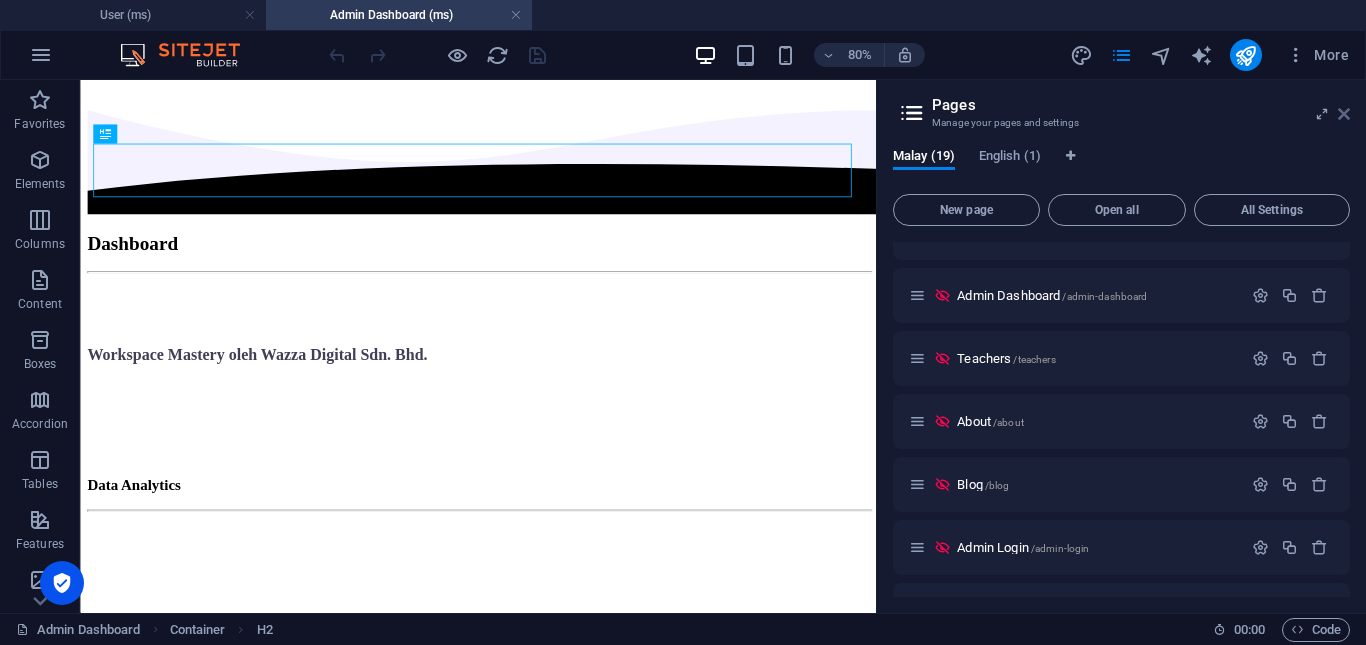 scroll, scrollTop: 0, scrollLeft: 0, axis: both 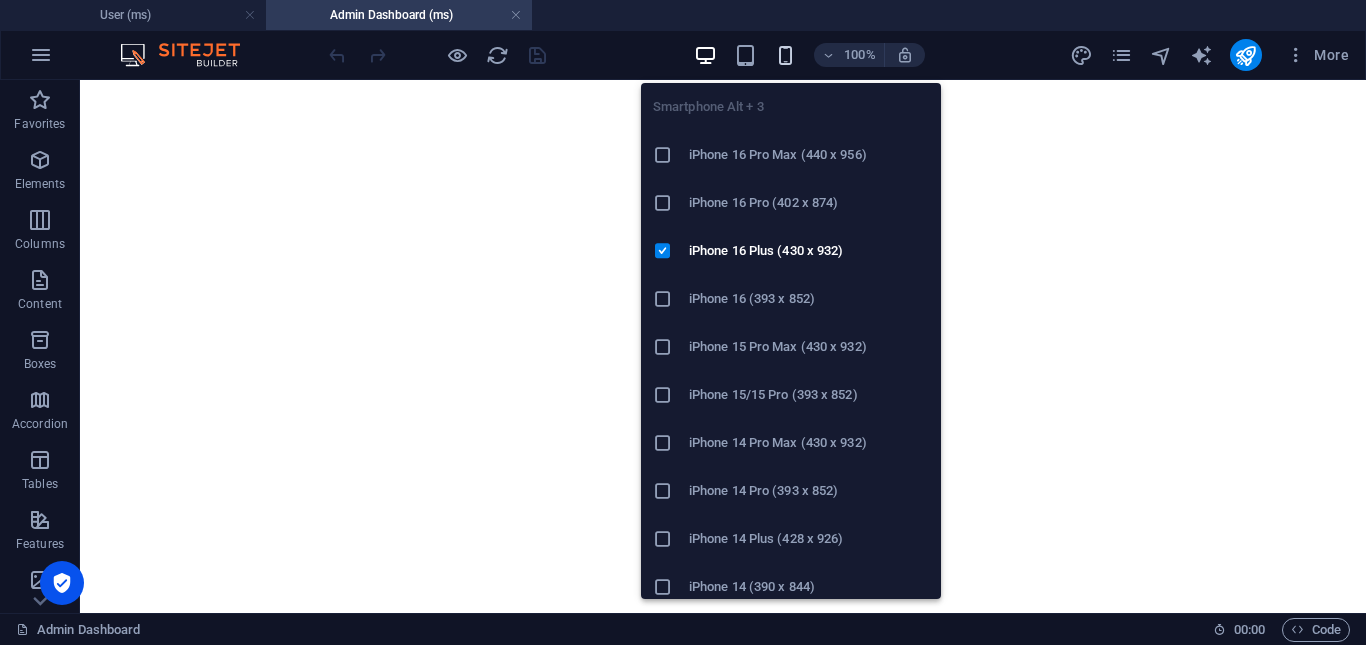 click at bounding box center (785, 55) 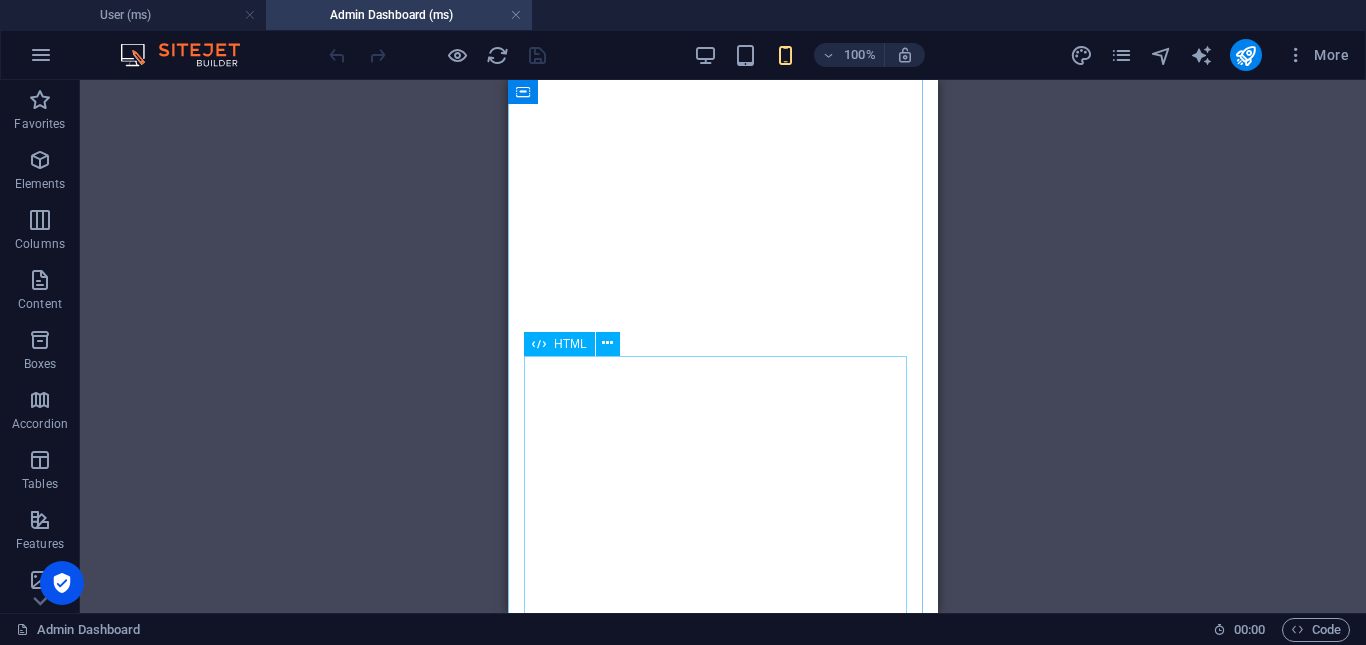 scroll, scrollTop: 1898, scrollLeft: 0, axis: vertical 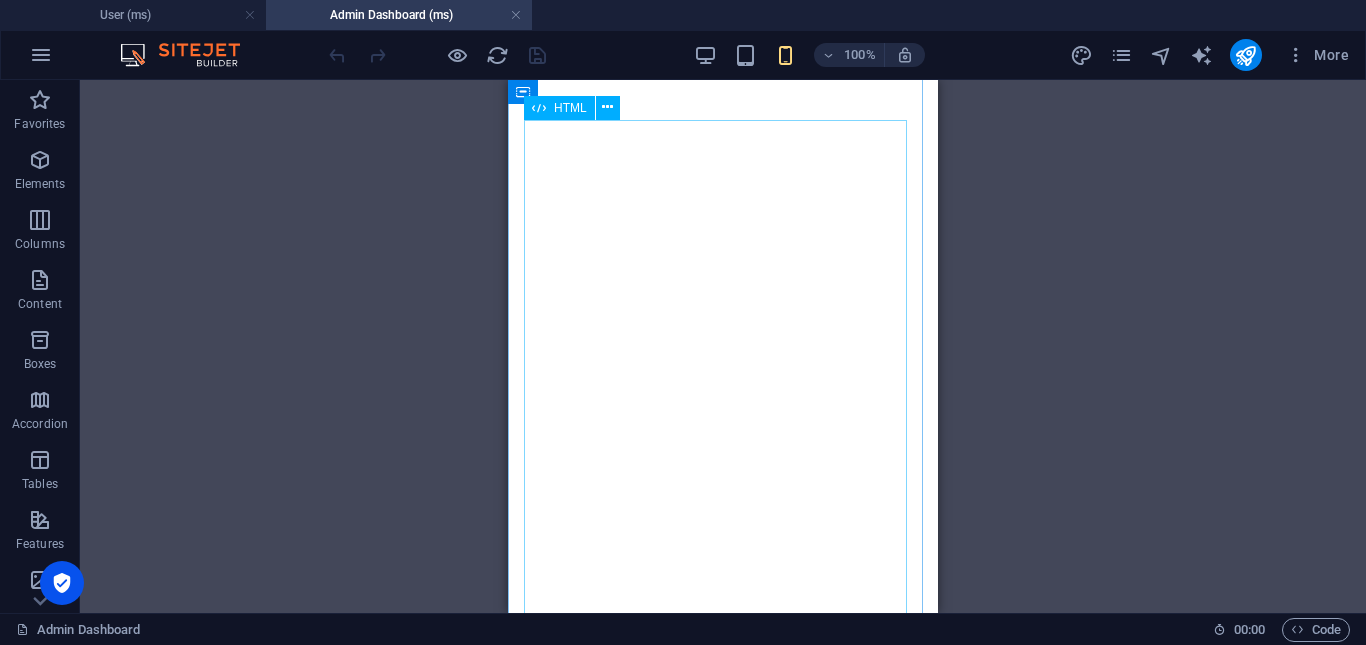 click at bounding box center (723, 1275) 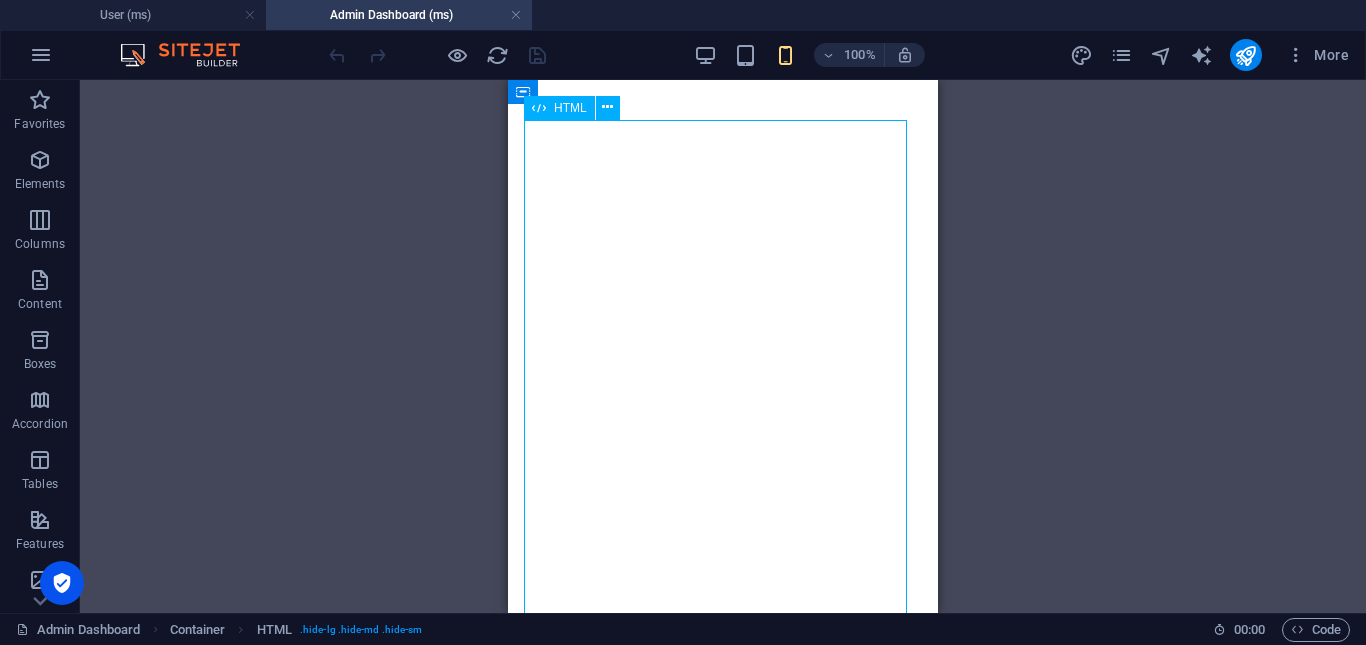 click at bounding box center [723, 1275] 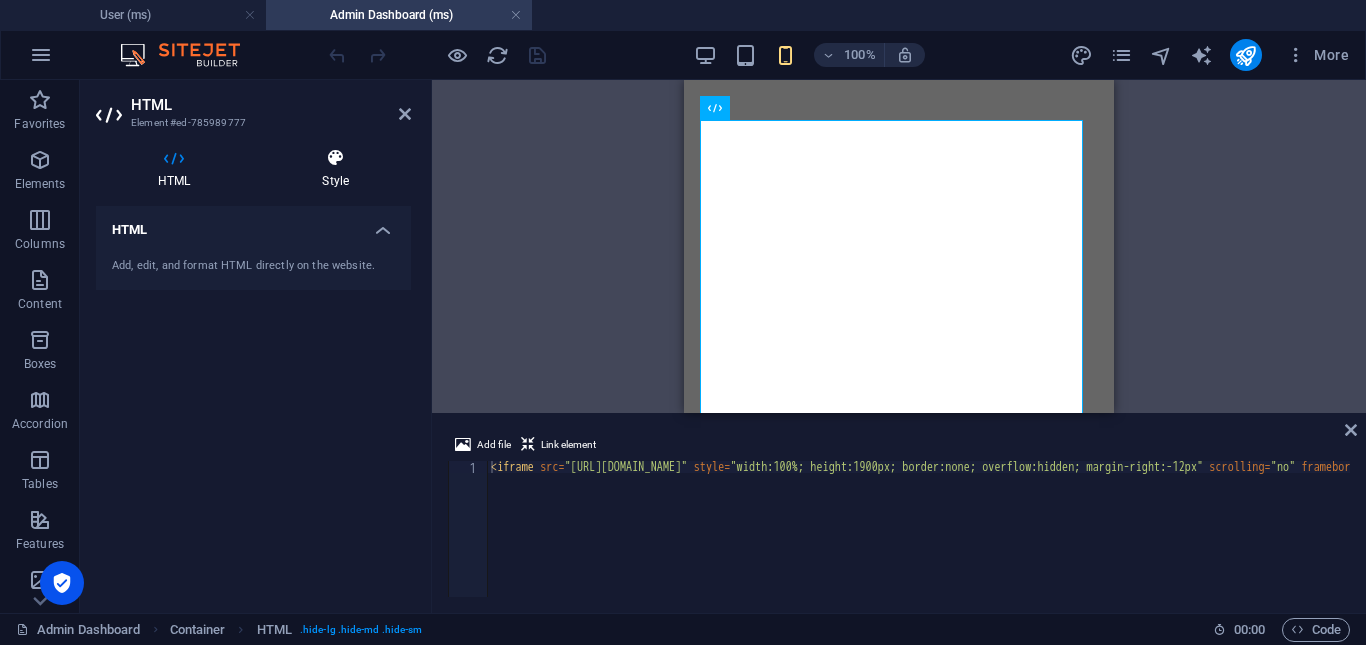 drag, startPoint x: 345, startPoint y: 139, endPoint x: 331, endPoint y: 163, distance: 27.784887 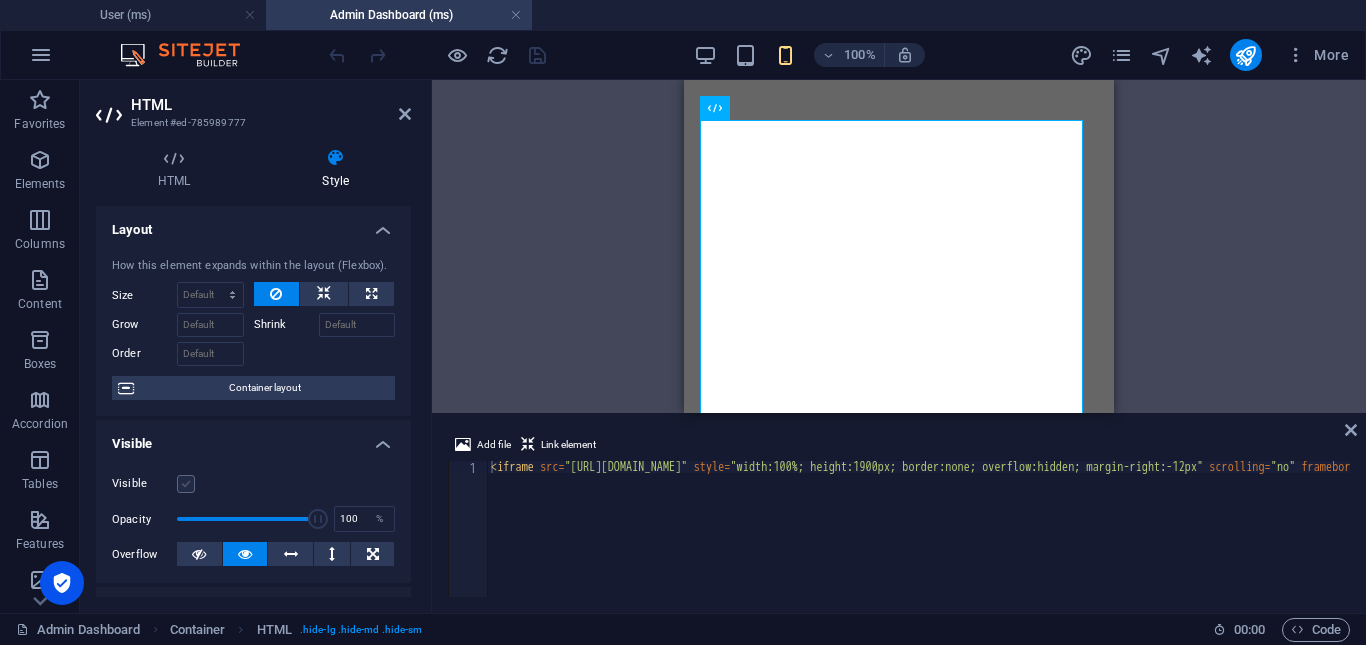 click at bounding box center (186, 484) 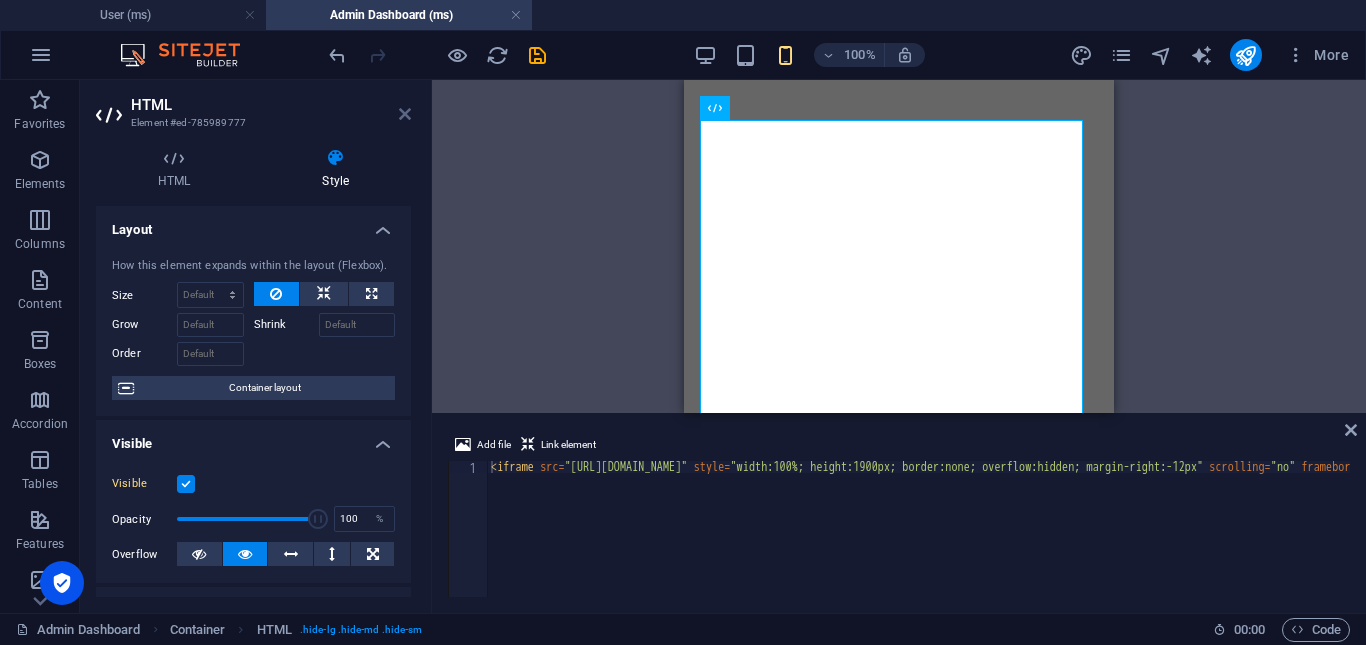 click at bounding box center [405, 114] 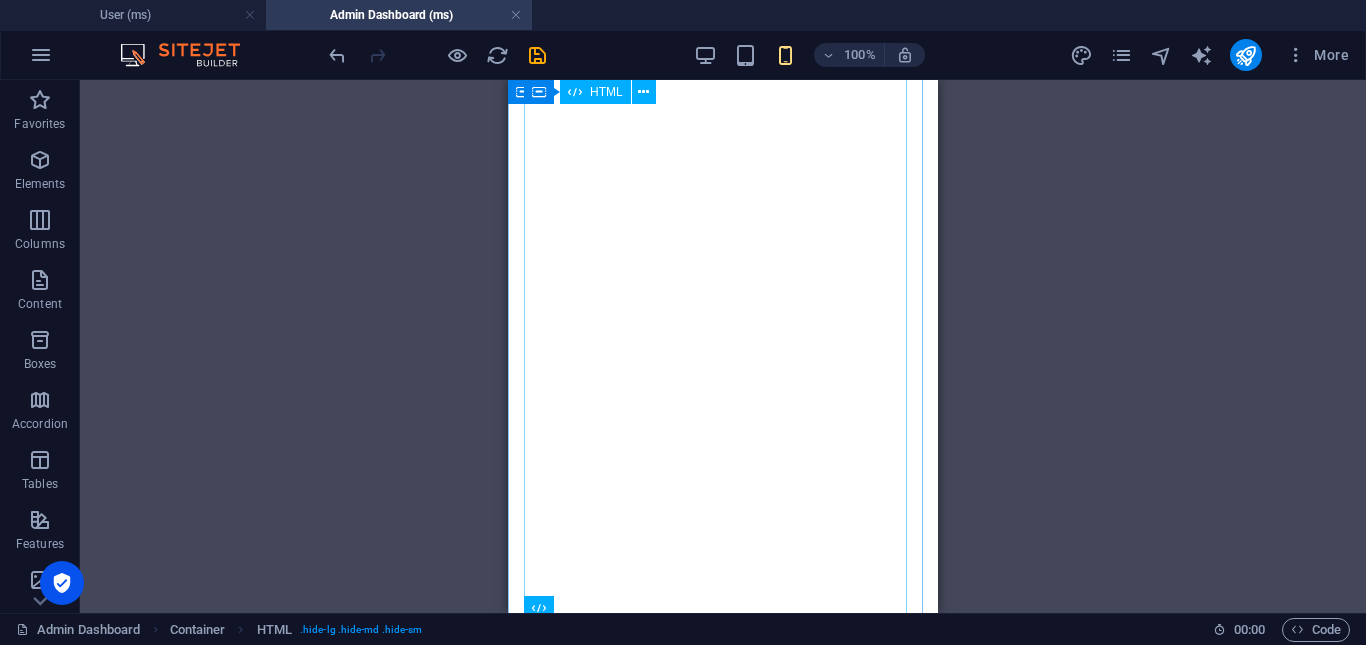 scroll, scrollTop: 1698, scrollLeft: 0, axis: vertical 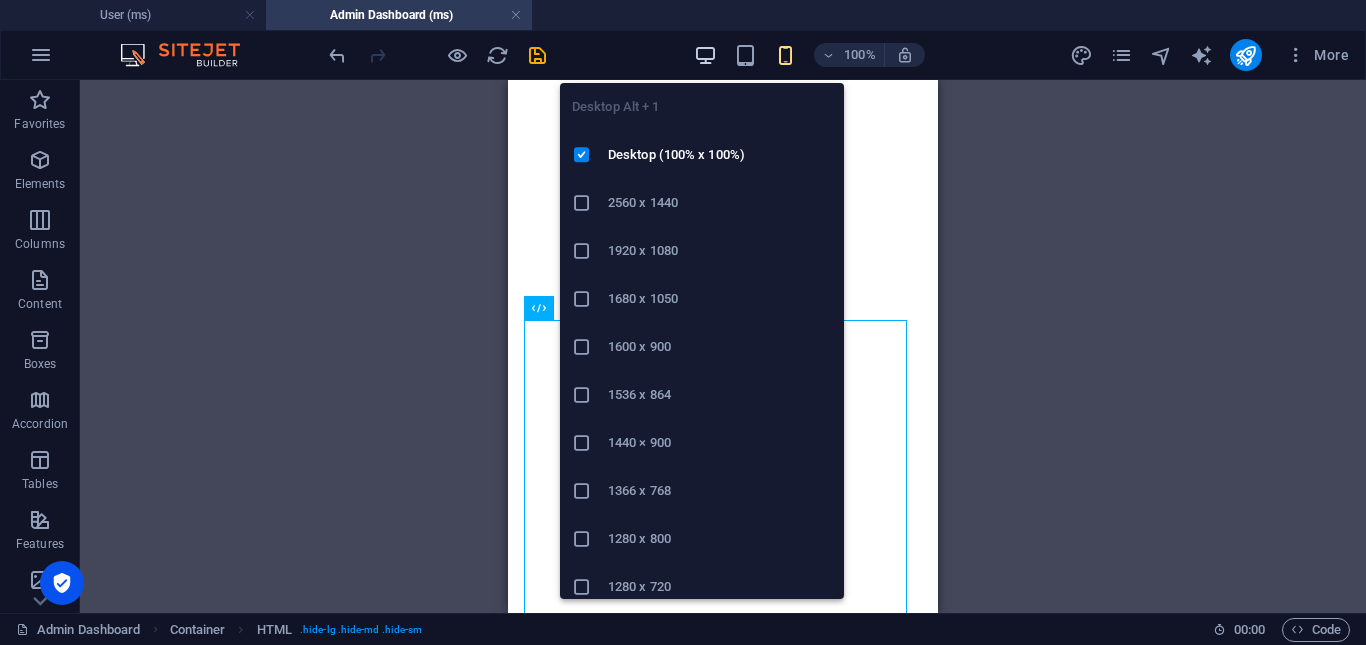 click at bounding box center [705, 55] 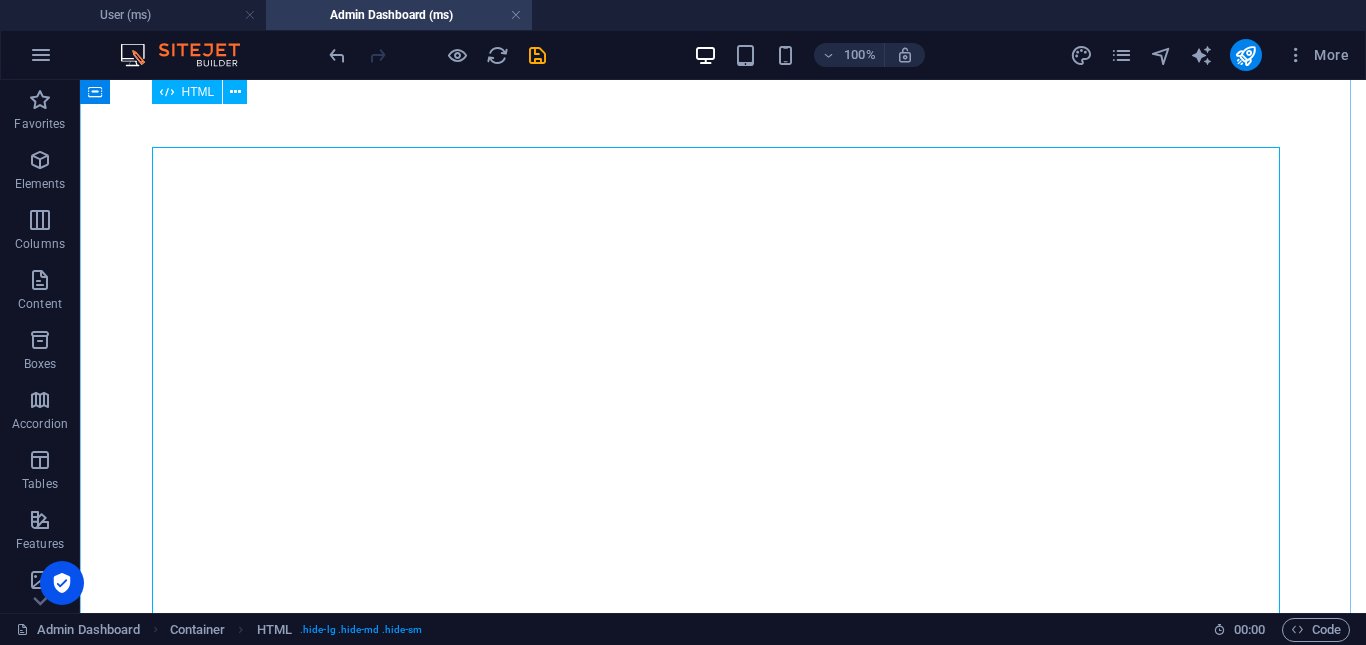 scroll, scrollTop: 1698, scrollLeft: 0, axis: vertical 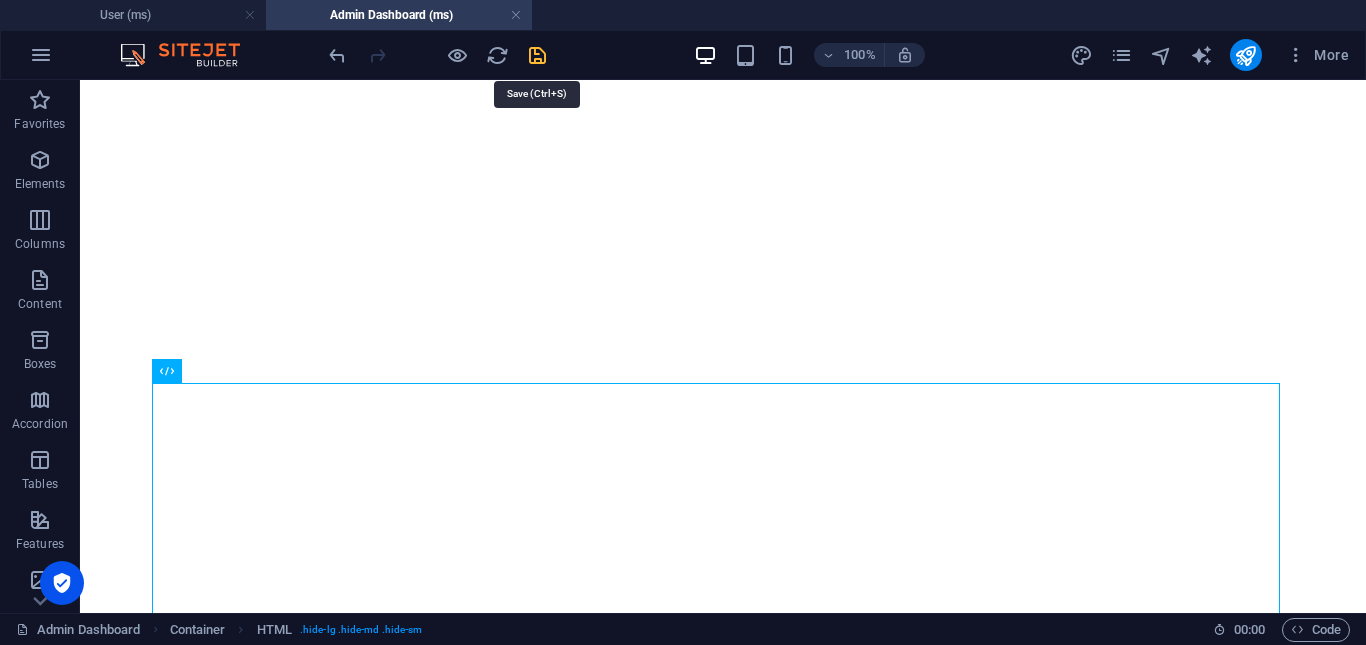 click at bounding box center (537, 55) 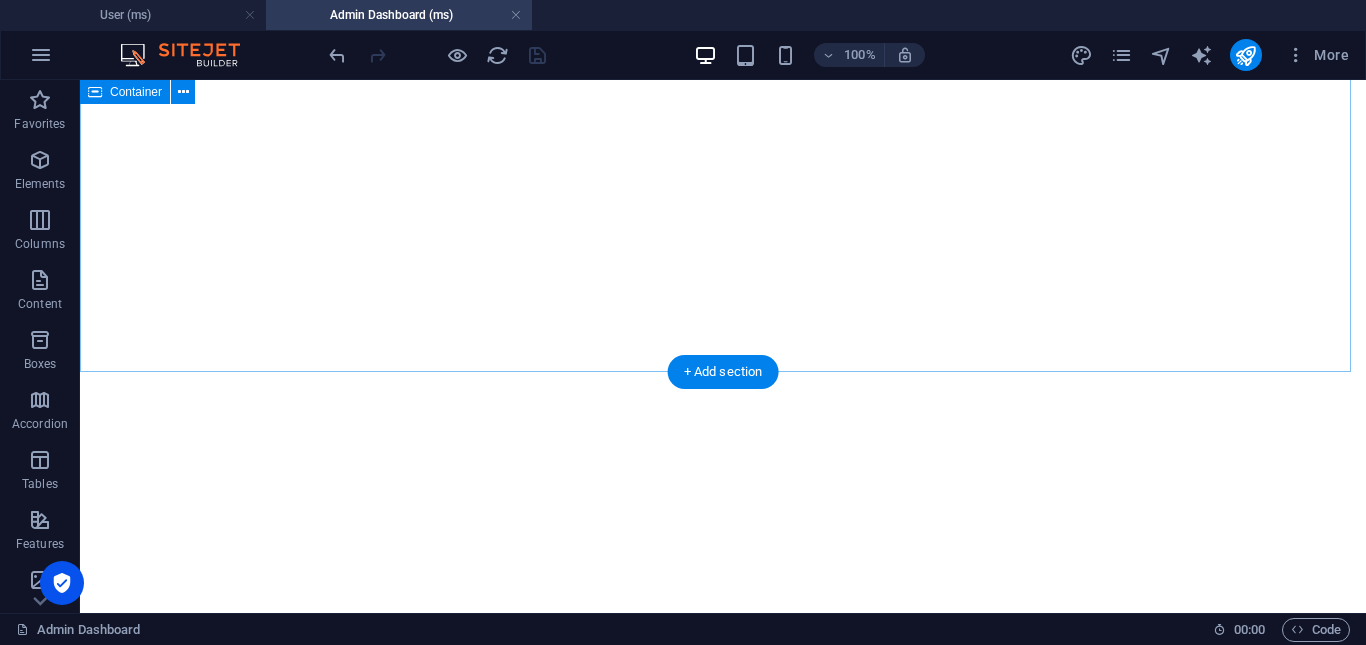 scroll, scrollTop: 3698, scrollLeft: 0, axis: vertical 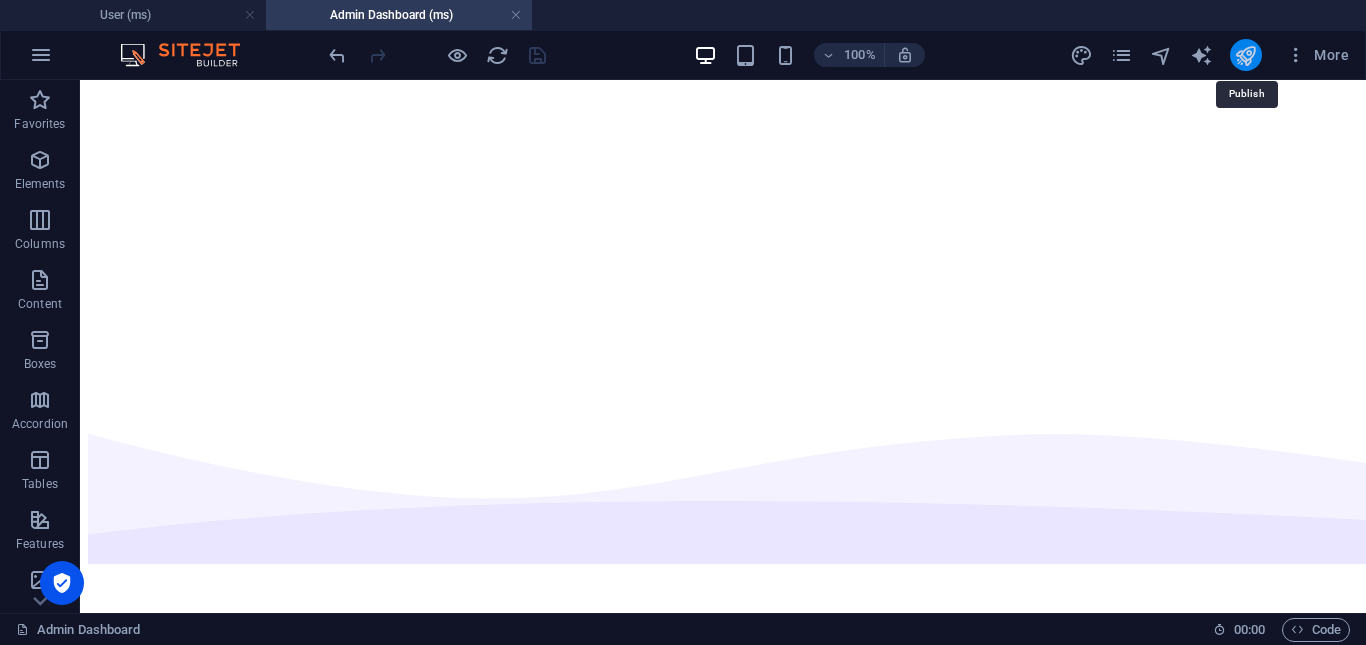 click at bounding box center [1245, 55] 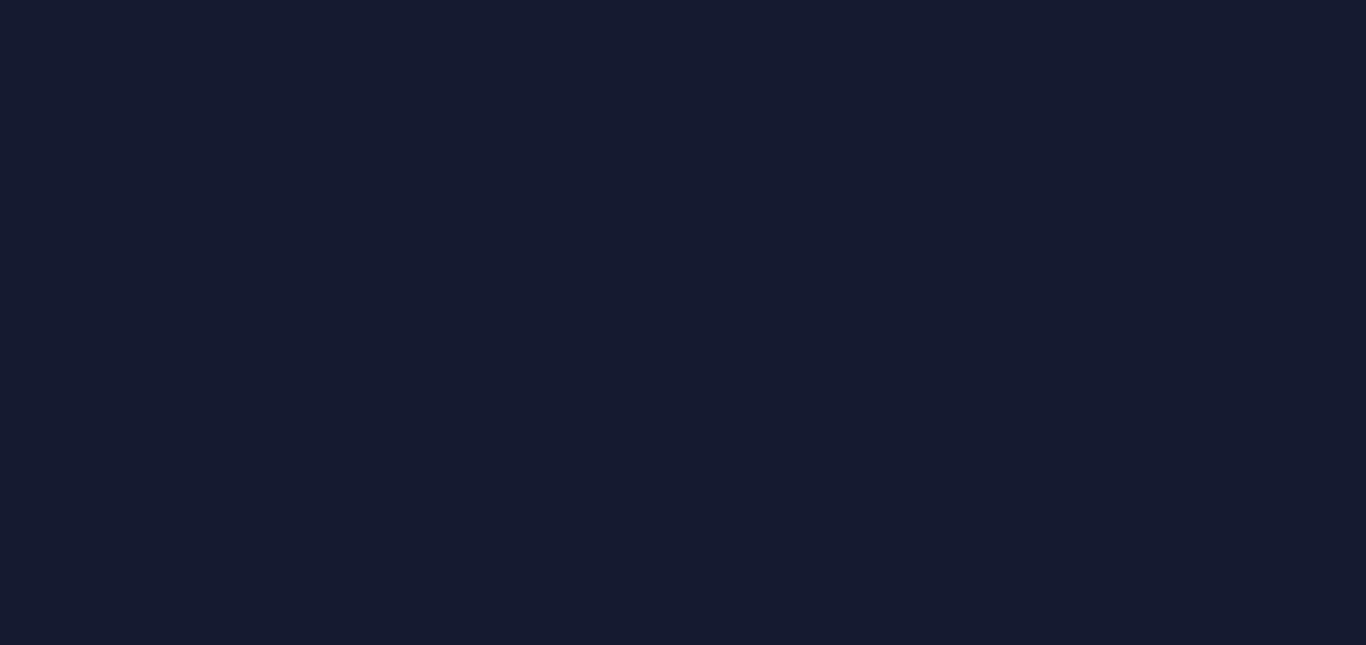 scroll, scrollTop: 0, scrollLeft: 0, axis: both 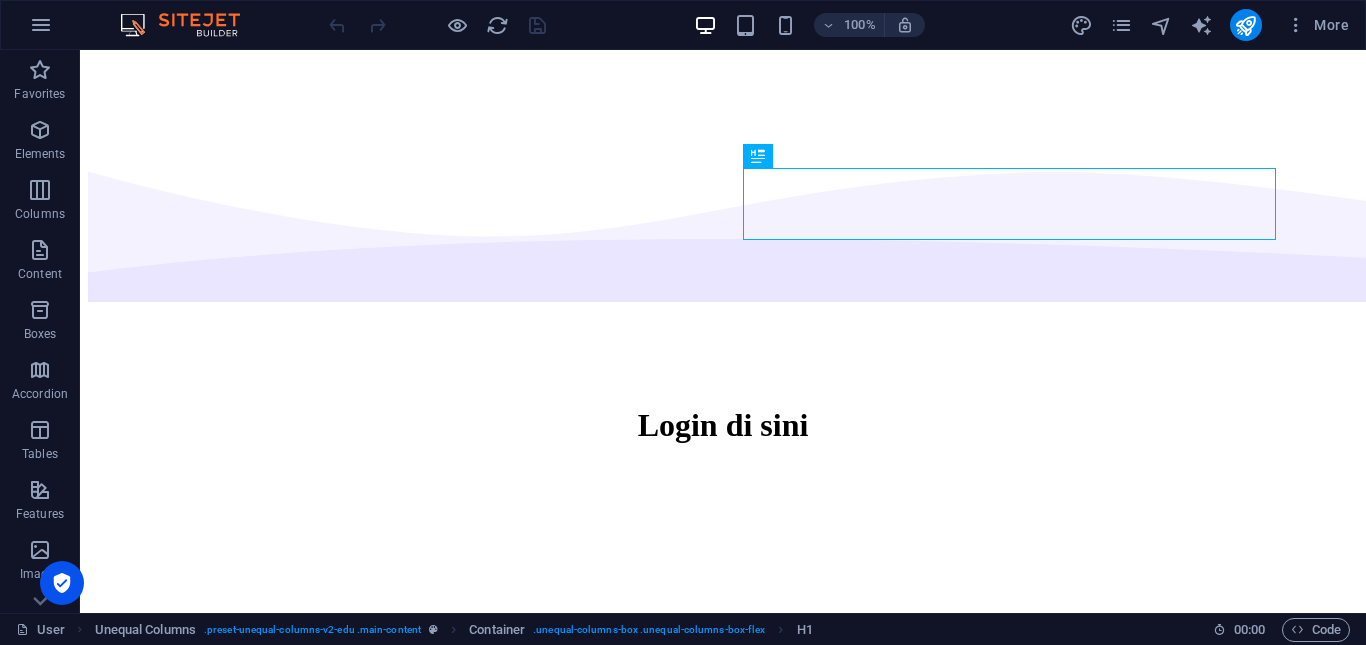 click on "More" at bounding box center (1213, 25) 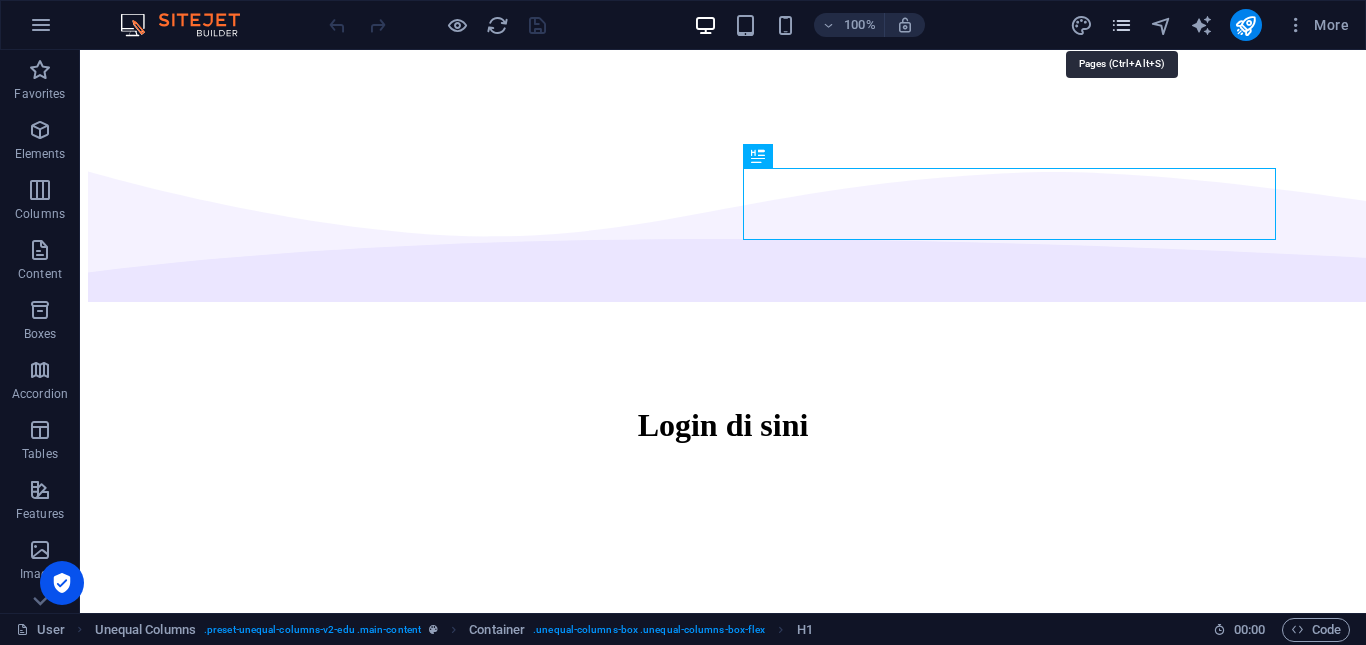 click at bounding box center (1121, 25) 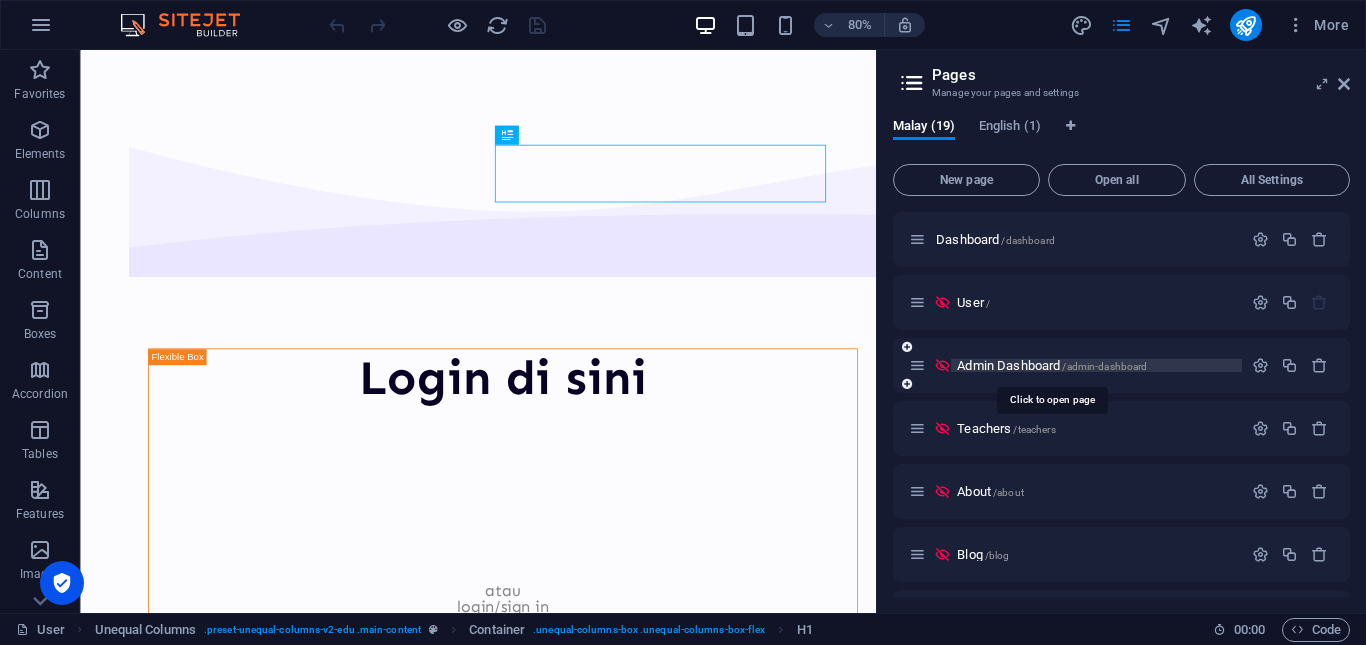 click on "Admin Dashboard /admin-dashboard" at bounding box center (1052, 365) 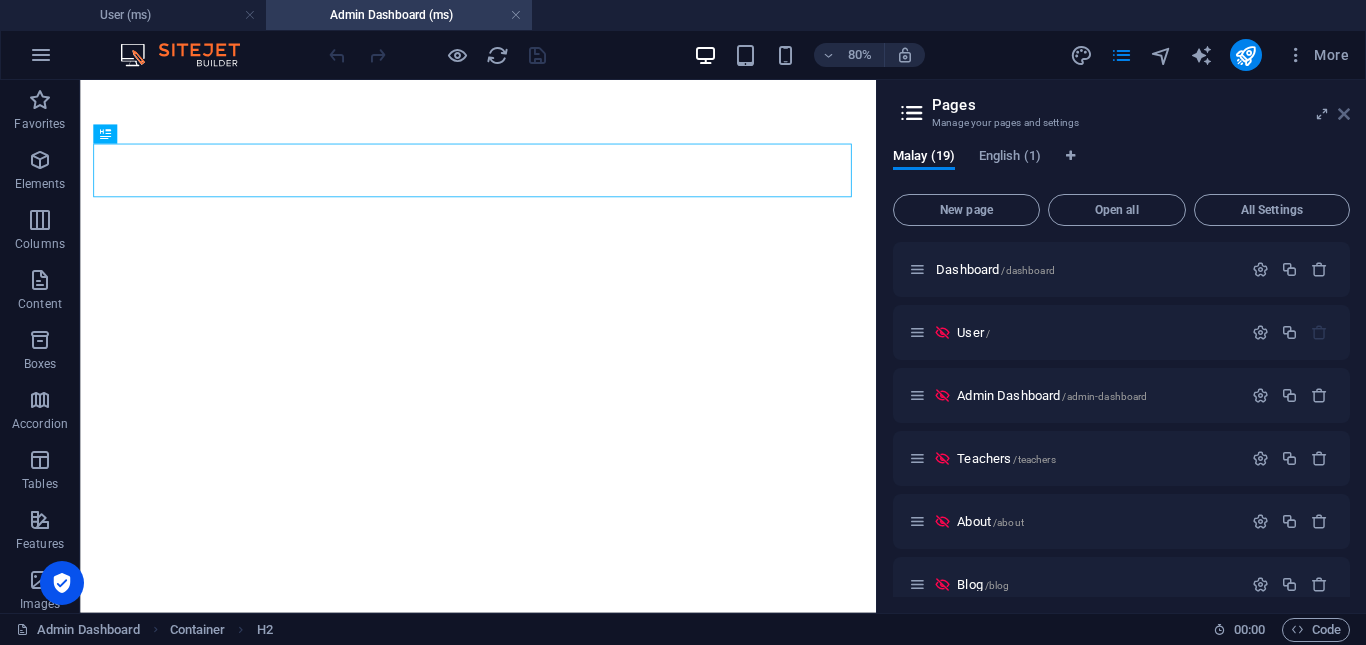 click at bounding box center (1344, 114) 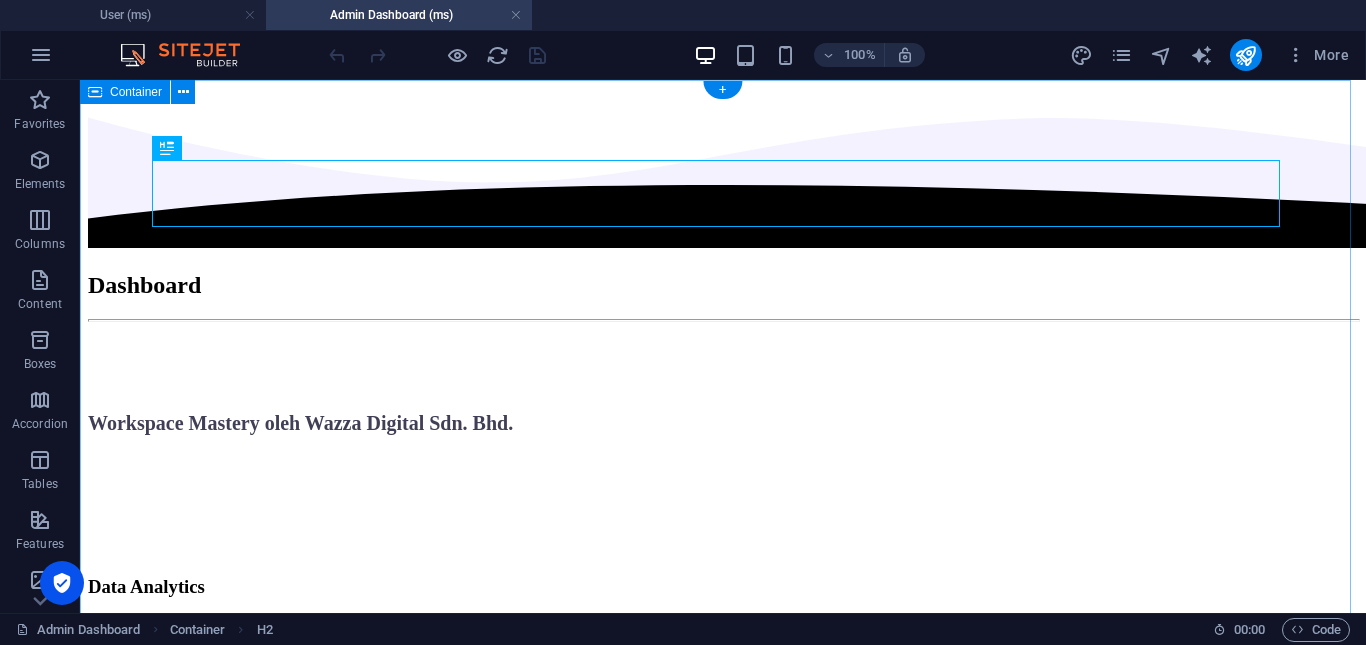 scroll, scrollTop: 0, scrollLeft: 0, axis: both 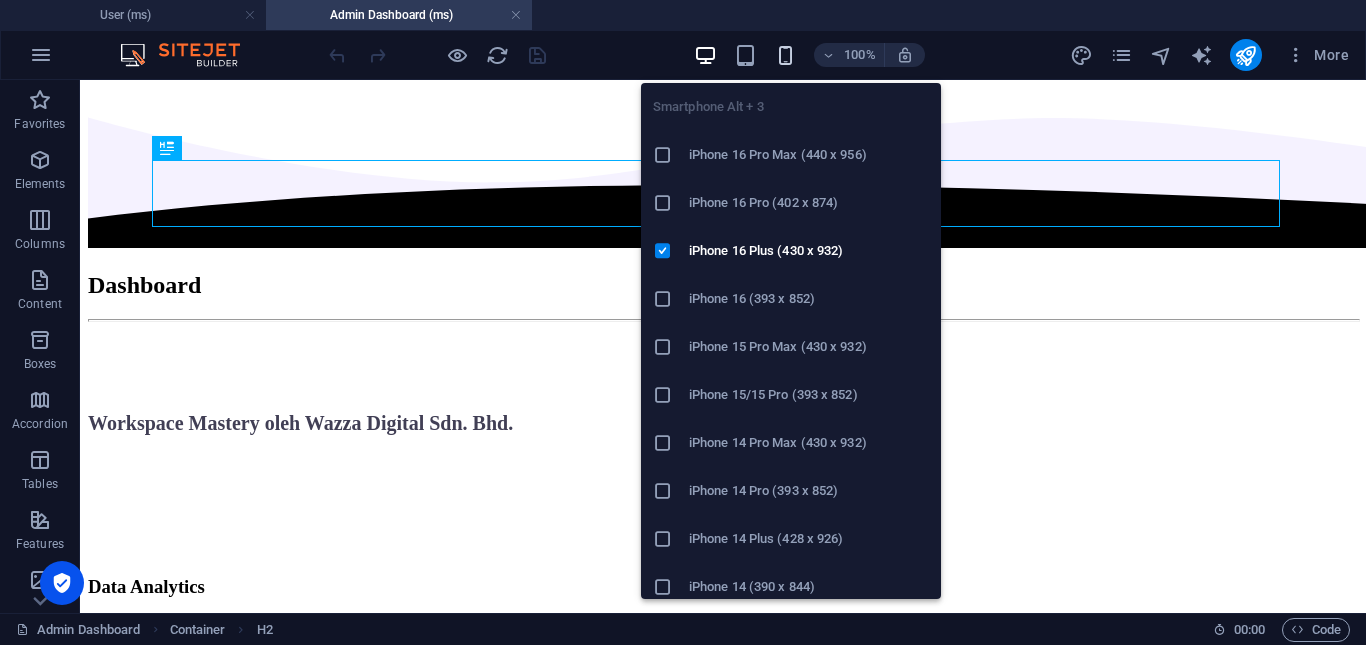 click at bounding box center (785, 55) 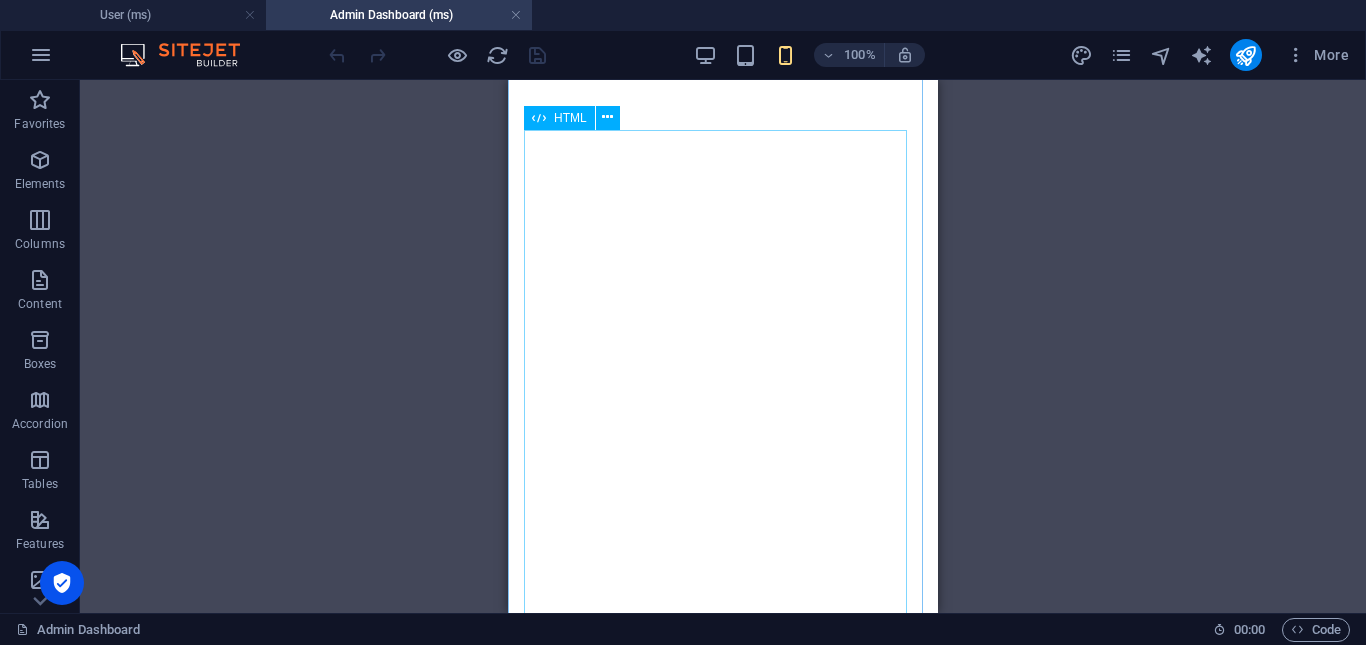 scroll, scrollTop: 2000, scrollLeft: 0, axis: vertical 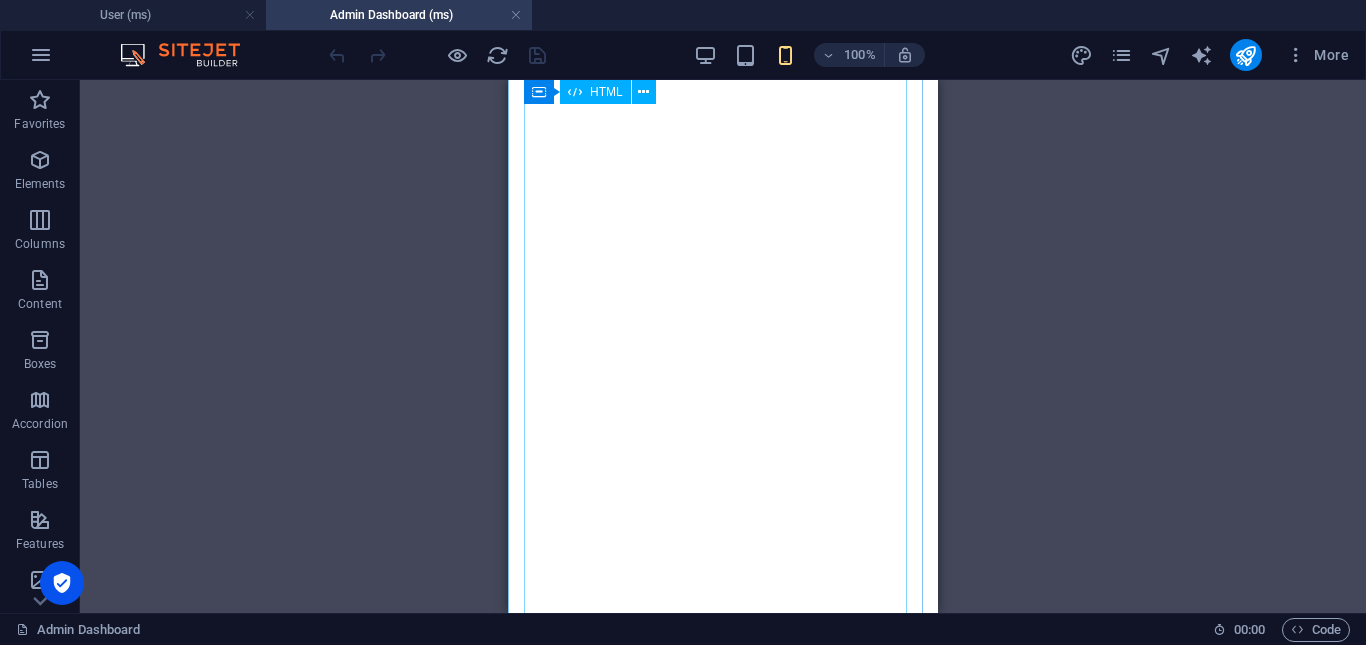click at bounding box center (723, 1173) 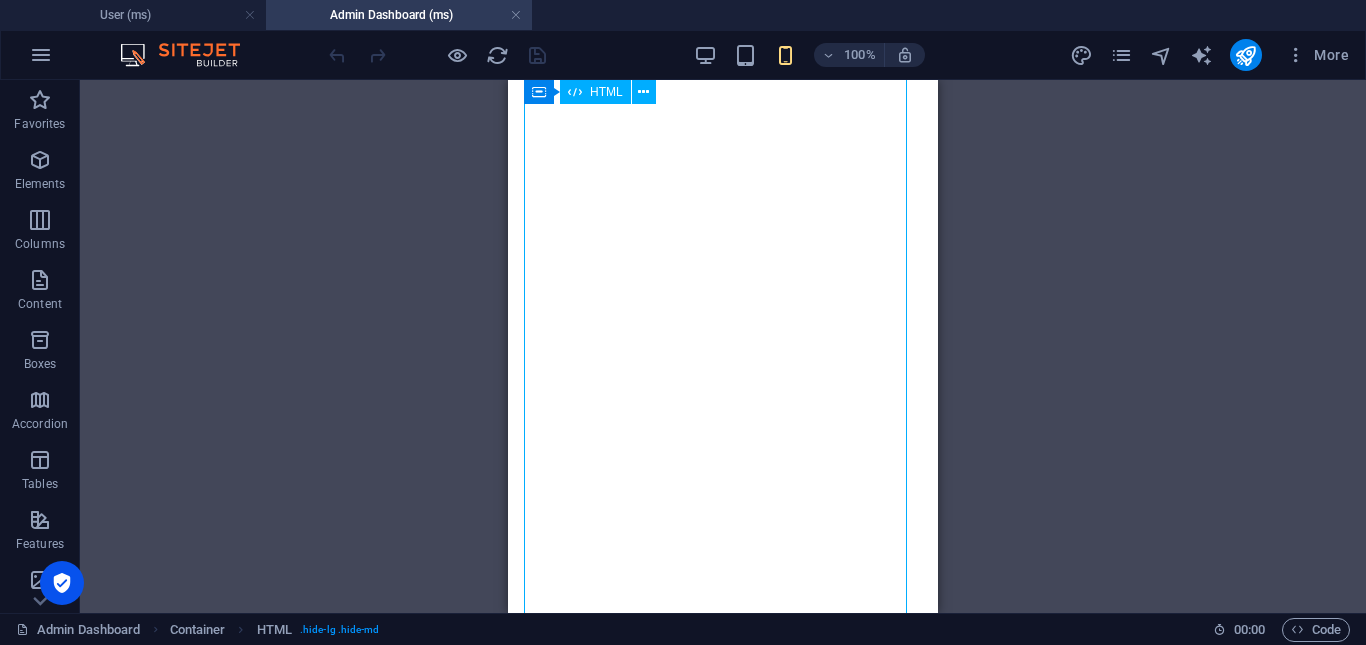 click at bounding box center (723, 1173) 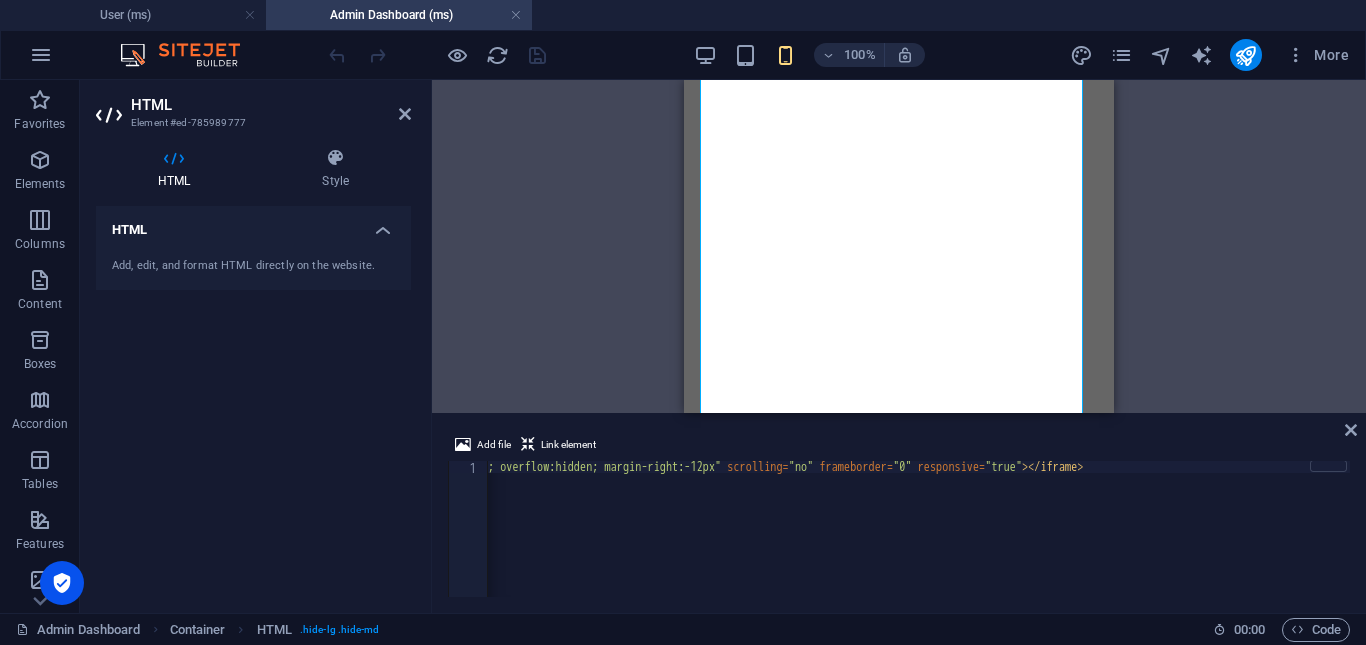 scroll, scrollTop: 0, scrollLeft: 483, axis: horizontal 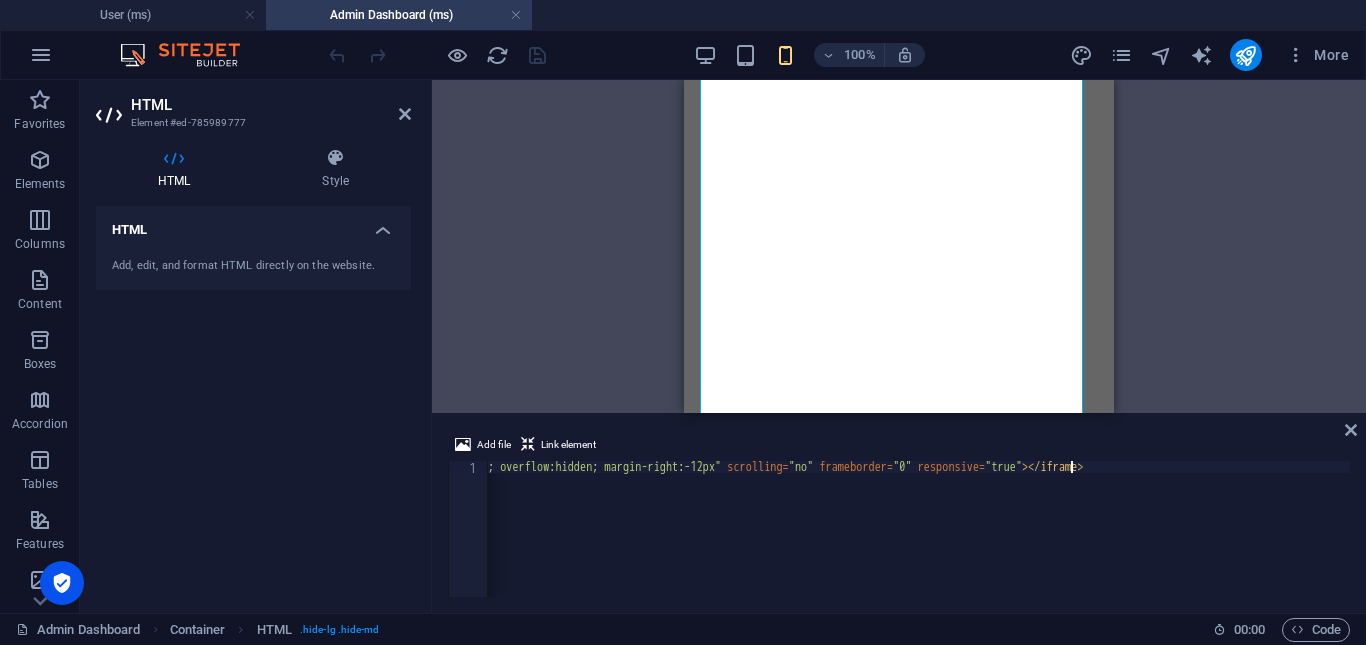 click on "< iframe   src = "[URL][DOMAIN_NAME]"   style = "width:100%; height:1900px; border:none; overflow:hidden; margin-right:-12px"   scrolling = "no"   frameborder = "0"   responsive = "true" > </ iframe >" at bounding box center [681, 539] 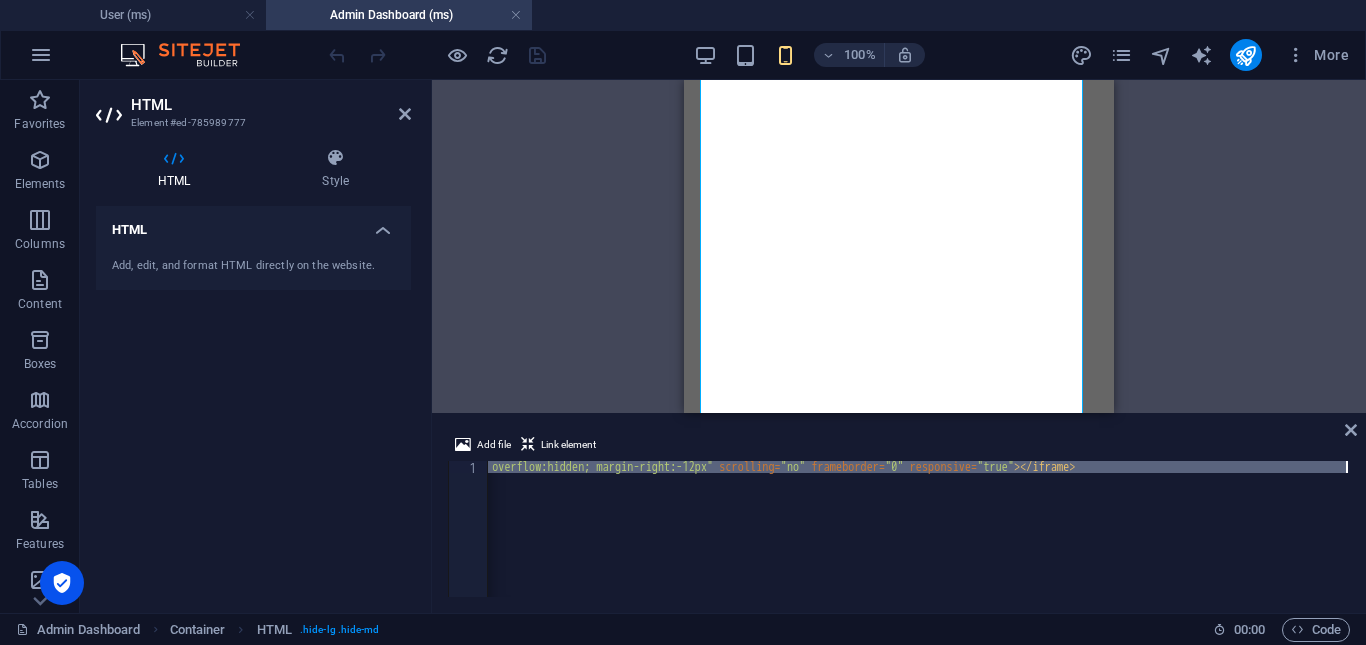 scroll, scrollTop: 0, scrollLeft: 490, axis: horizontal 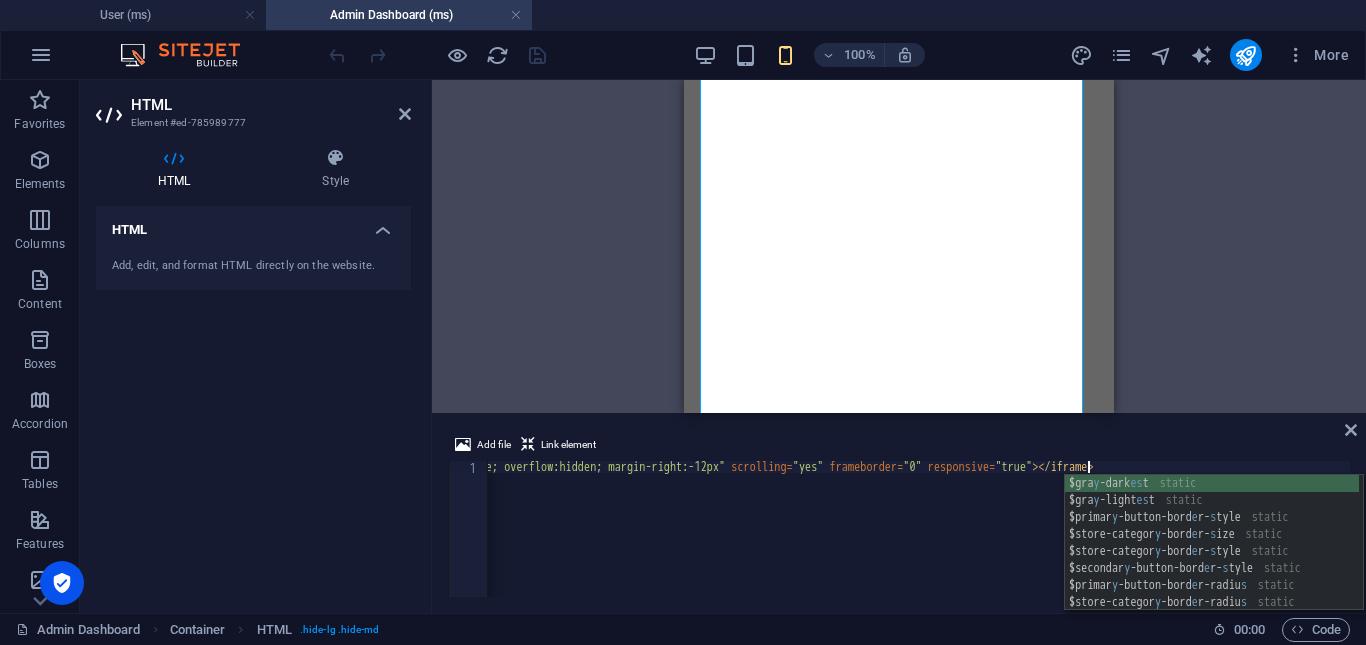 type on "<iframe src="[URL][DOMAIN_NAME]" style="width:100%; height:1900px; border:none; overflow:hidden; margin-right:-12px" scrolling="yes" frameborder="0" responsive="true"></iframe>" 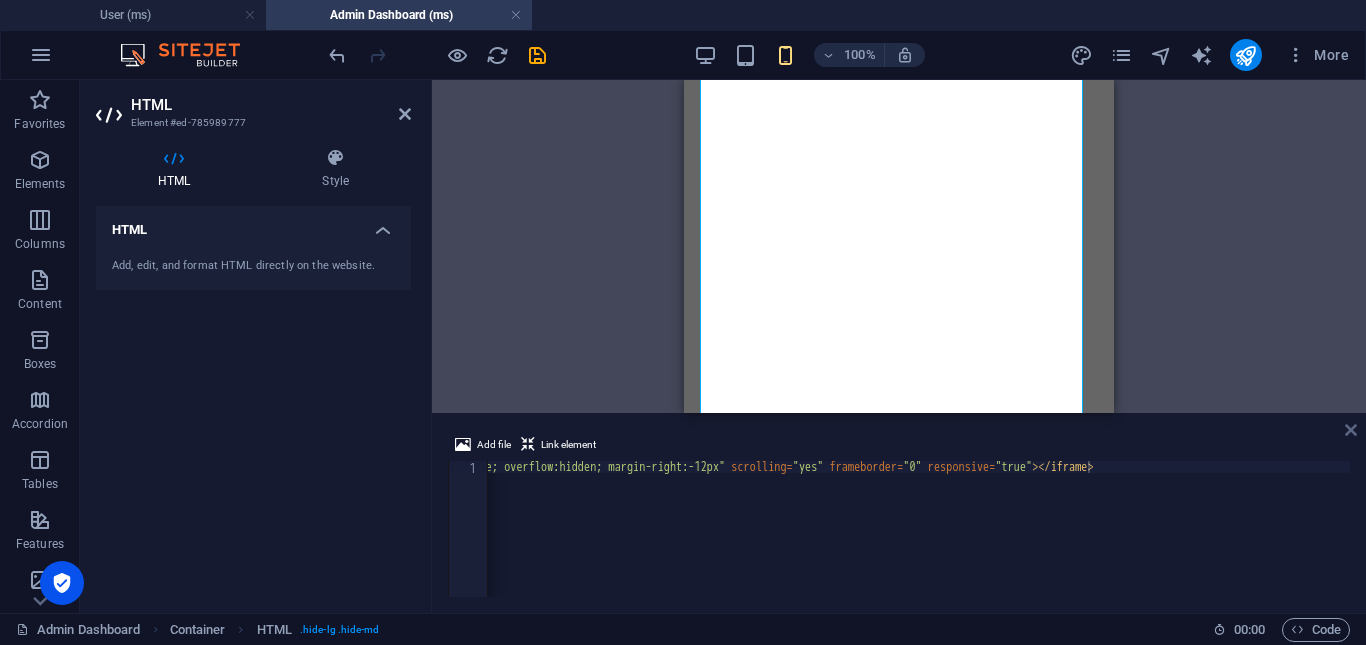 click at bounding box center (1351, 430) 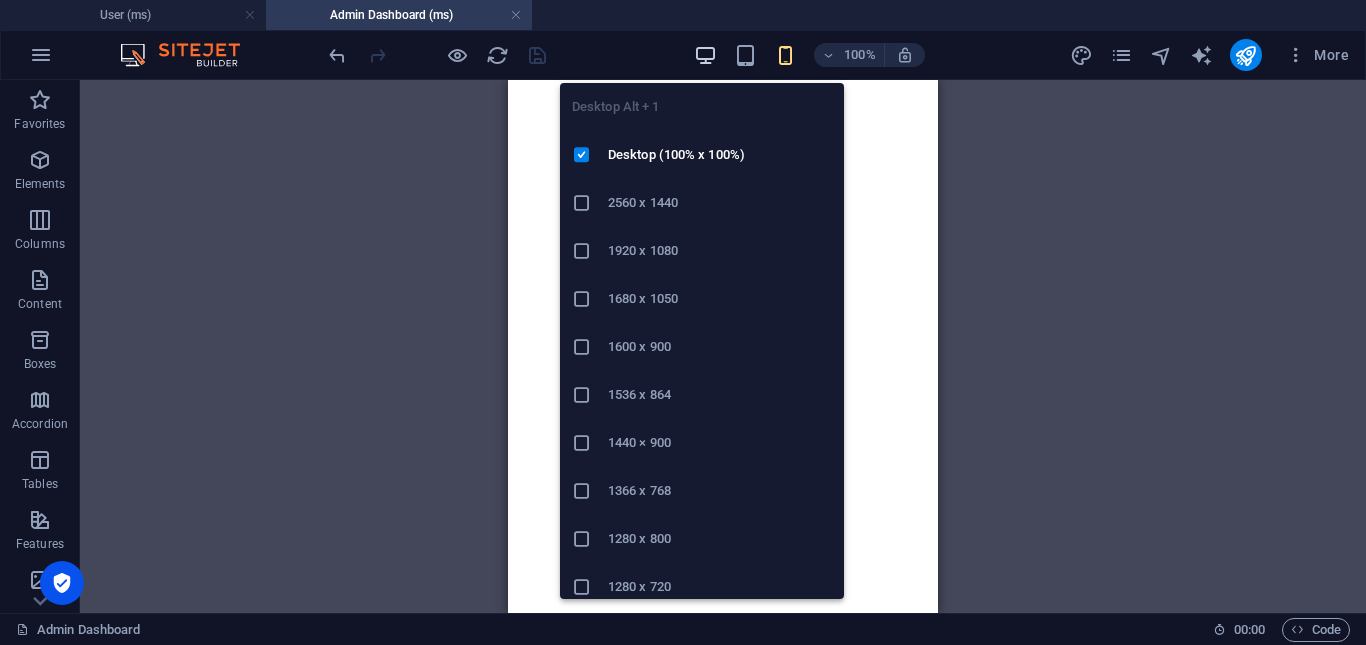 click at bounding box center [705, 55] 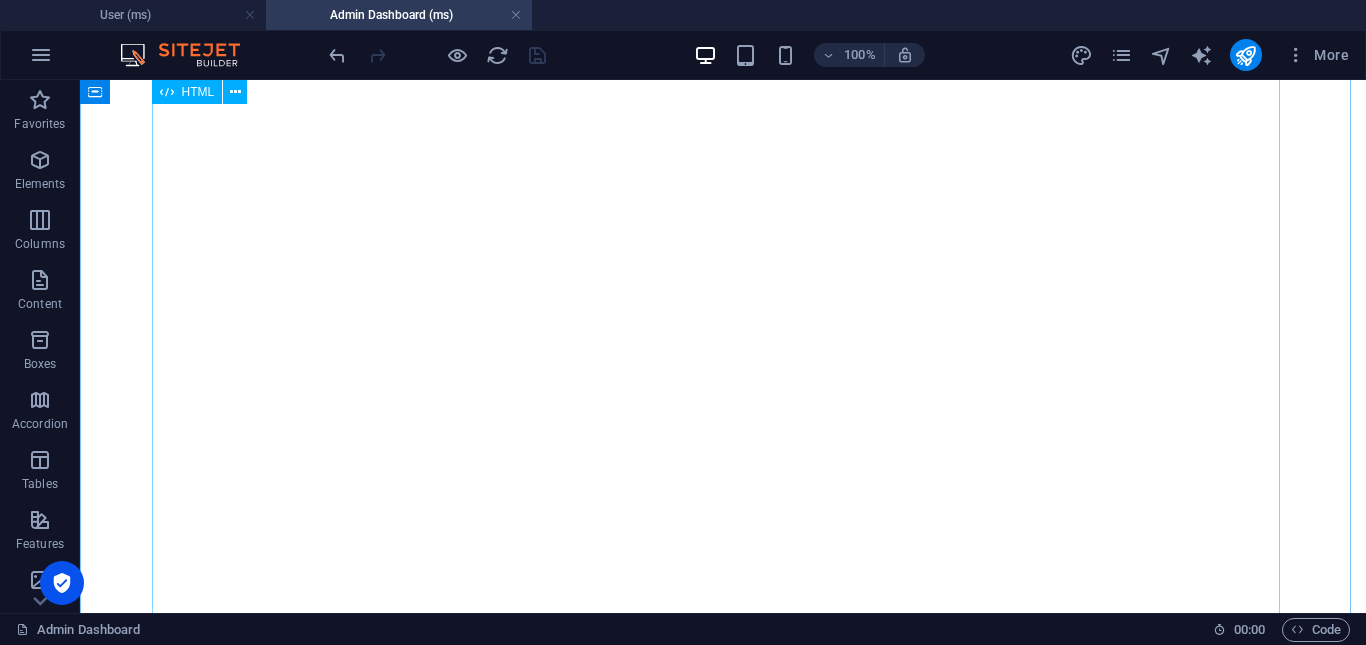 scroll, scrollTop: 3500, scrollLeft: 0, axis: vertical 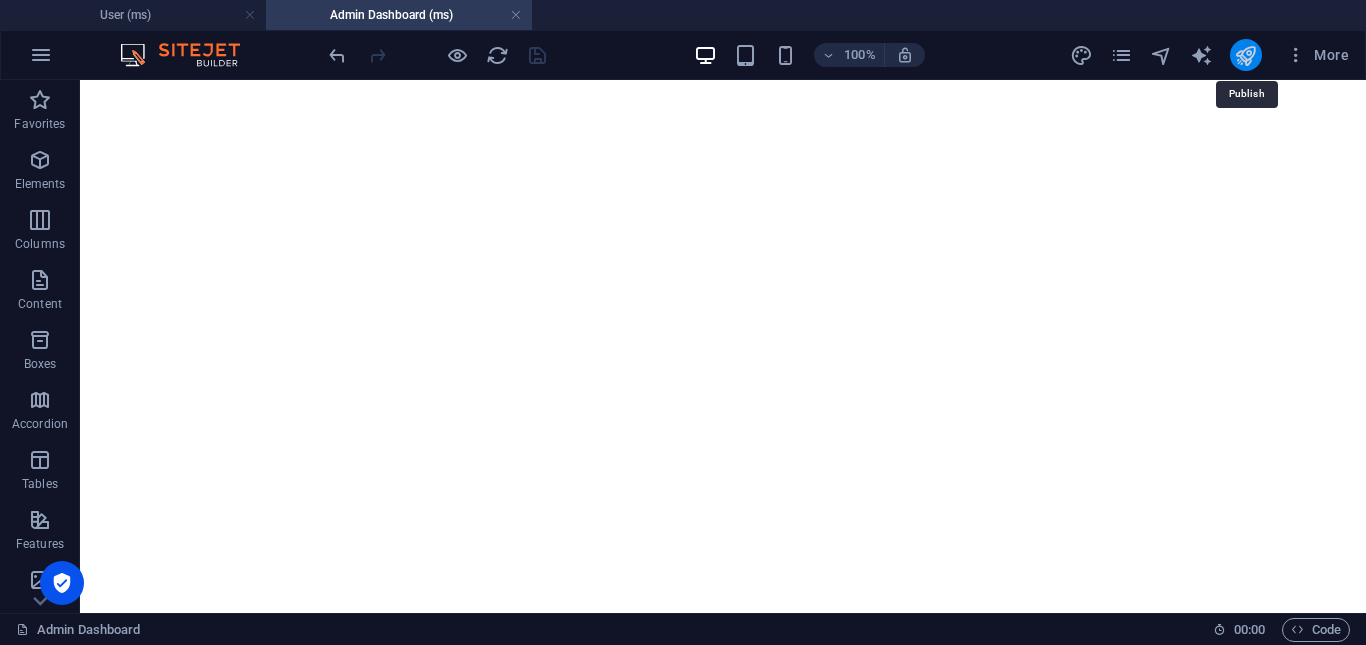 click at bounding box center (1245, 55) 